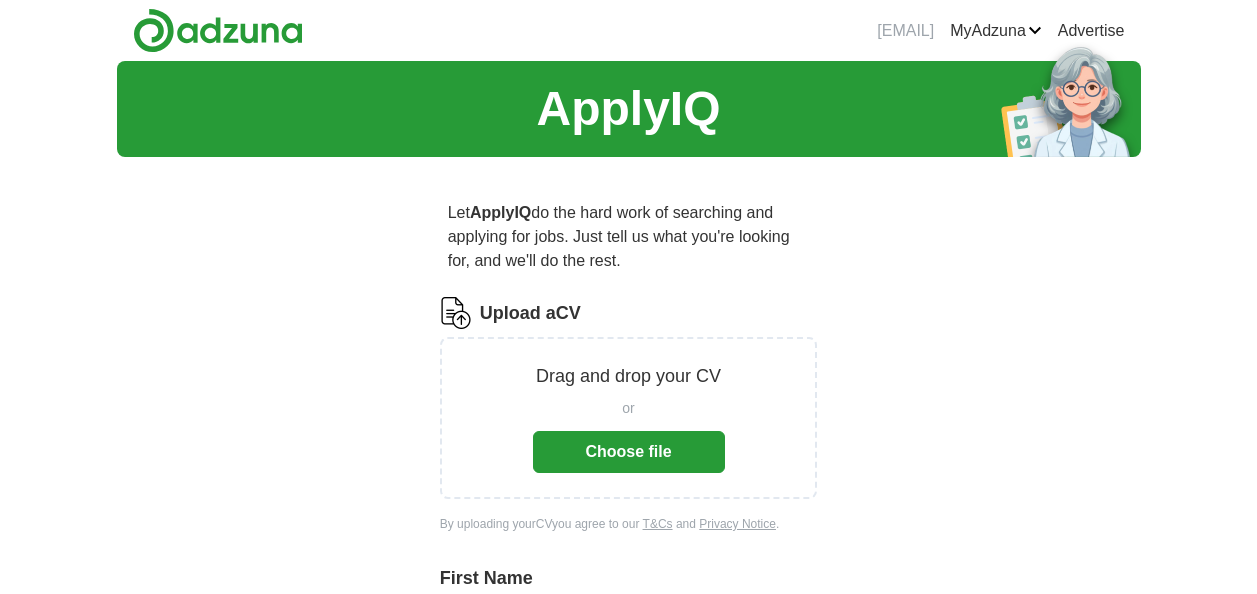 scroll, scrollTop: 0, scrollLeft: 0, axis: both 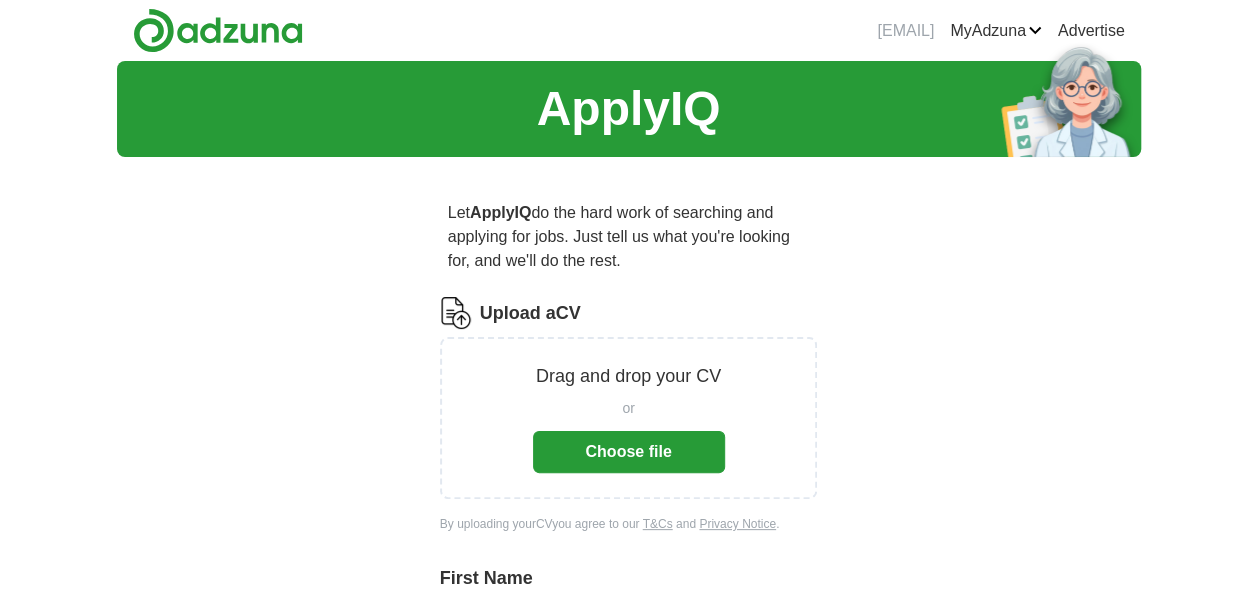 click on "Choose file" at bounding box center [629, 452] 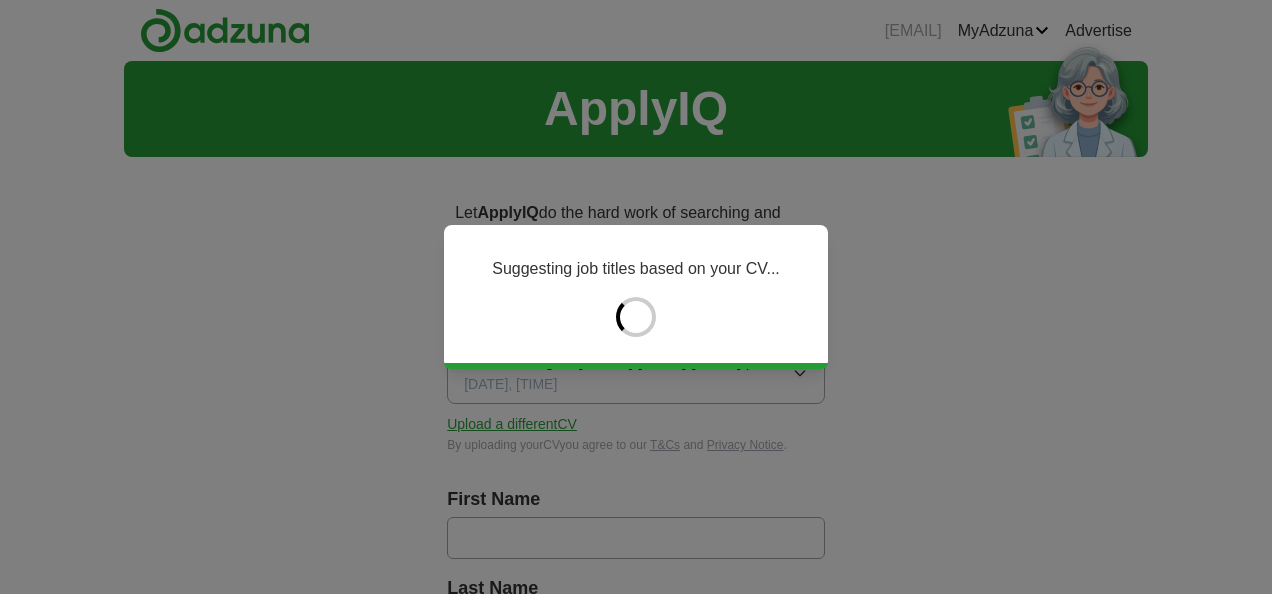 type on "******" 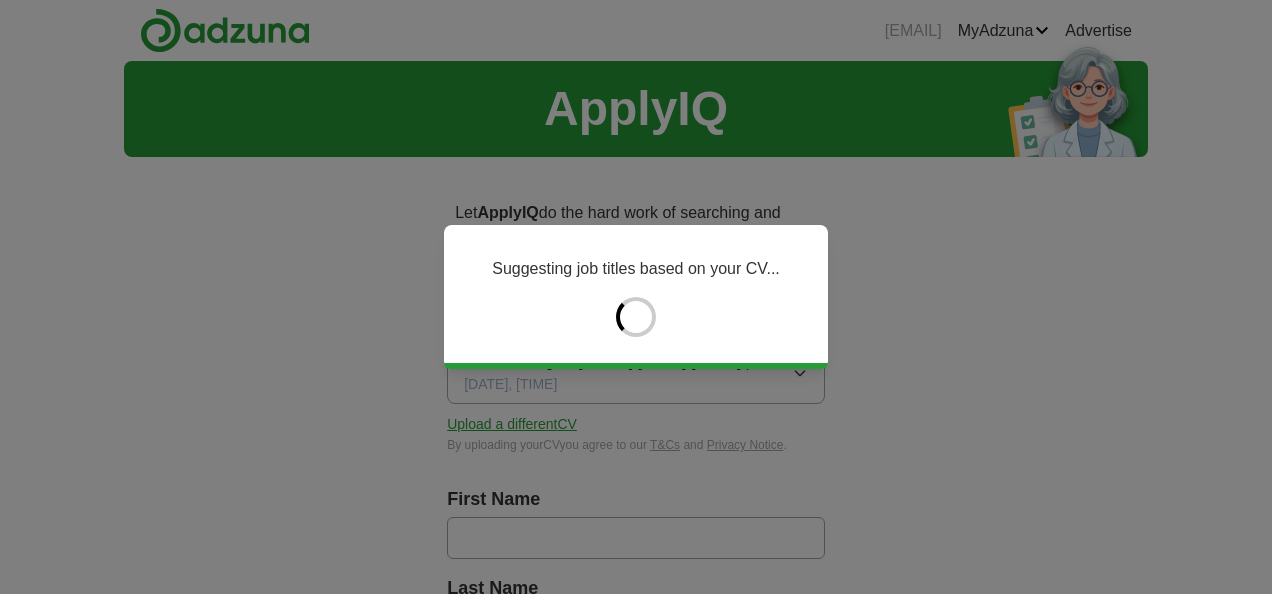 type on "****" 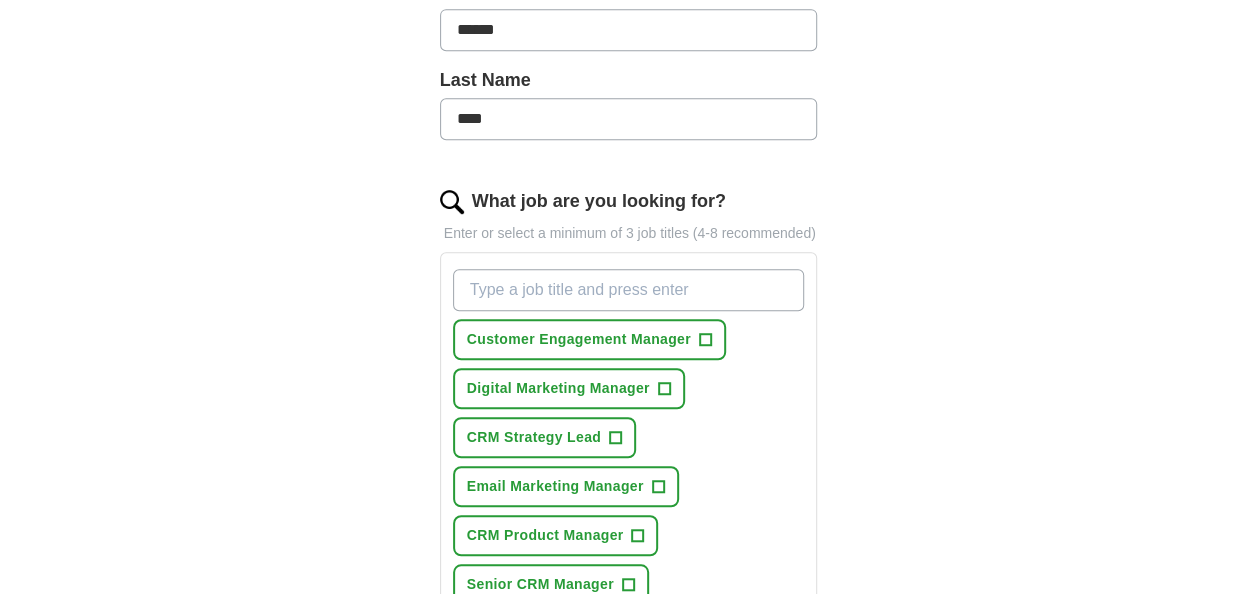 scroll, scrollTop: 513, scrollLeft: 0, axis: vertical 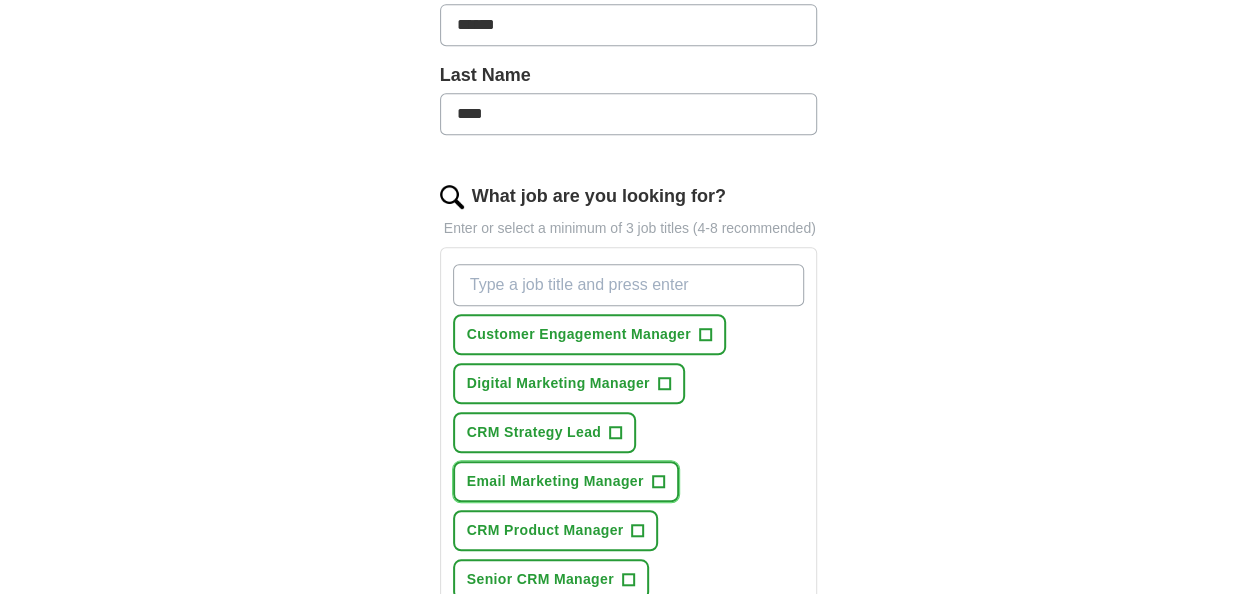 click on "+" at bounding box center (658, 482) 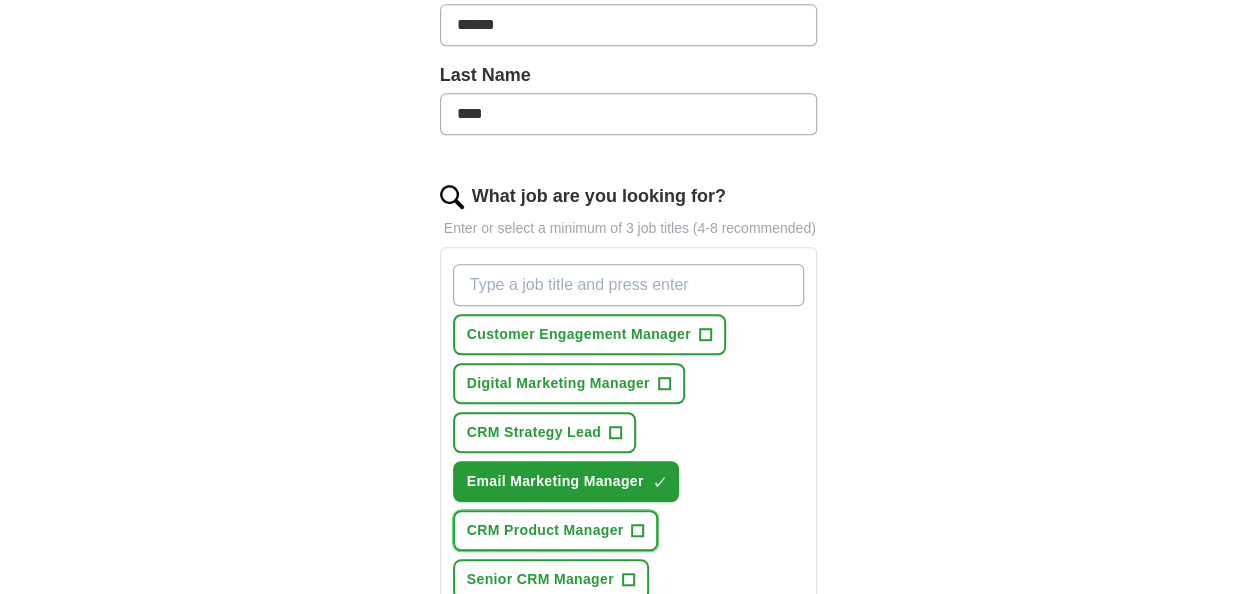 click on "CRM Product Manager +" at bounding box center [556, 530] 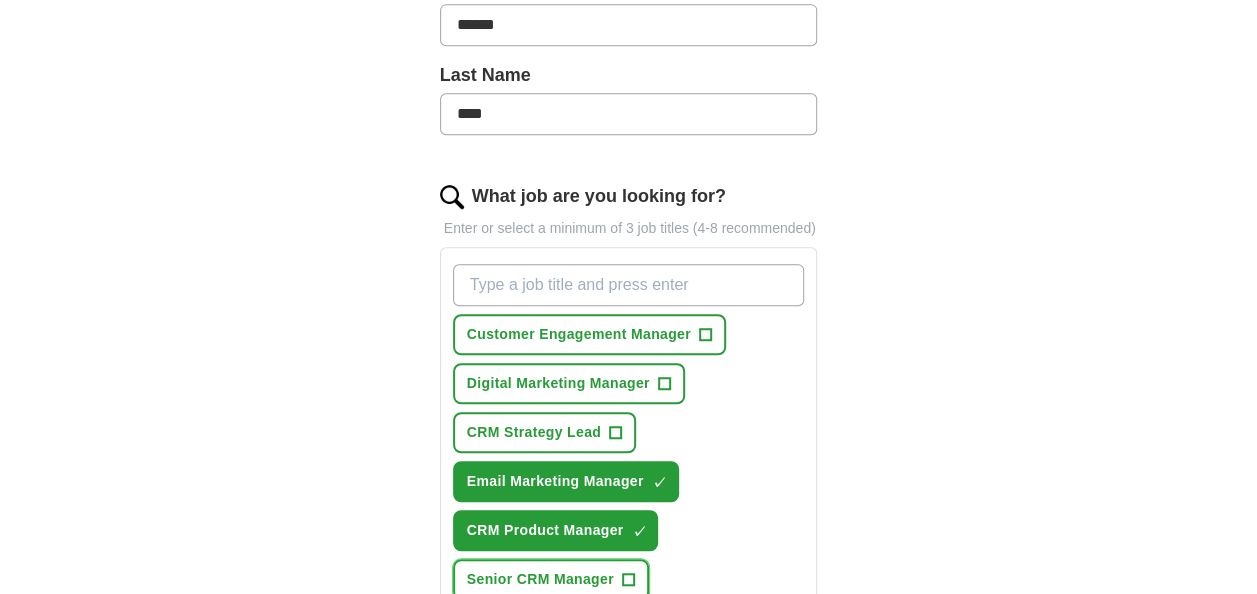 click on "+" at bounding box center (628, 580) 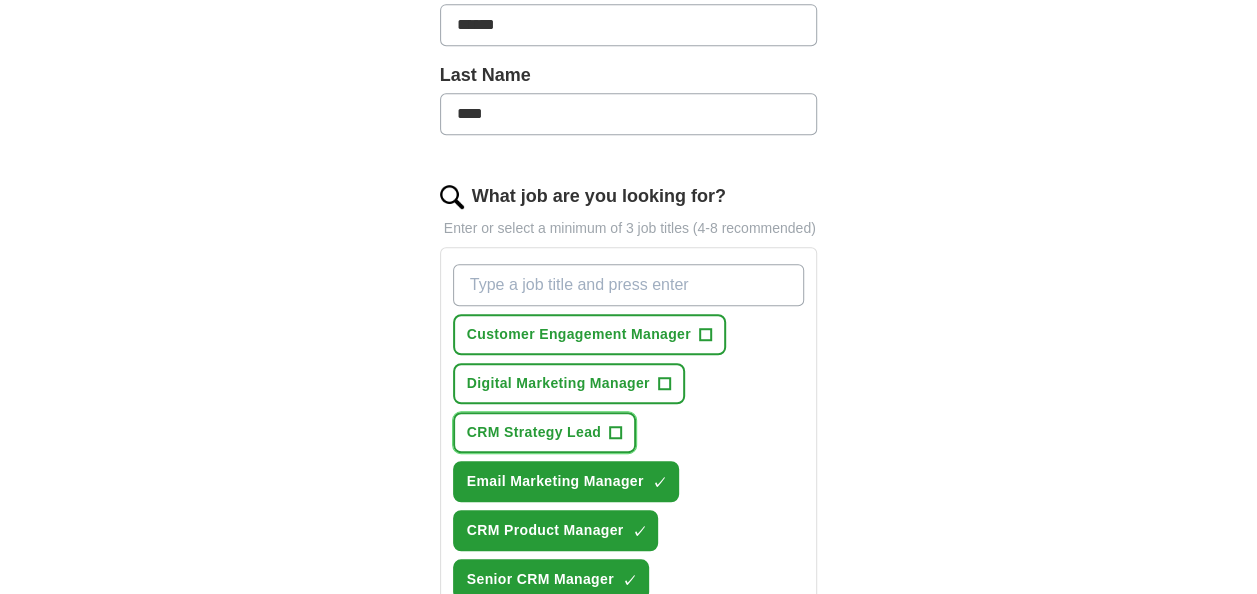 click on "CRM Strategy Lead +" at bounding box center (544, 432) 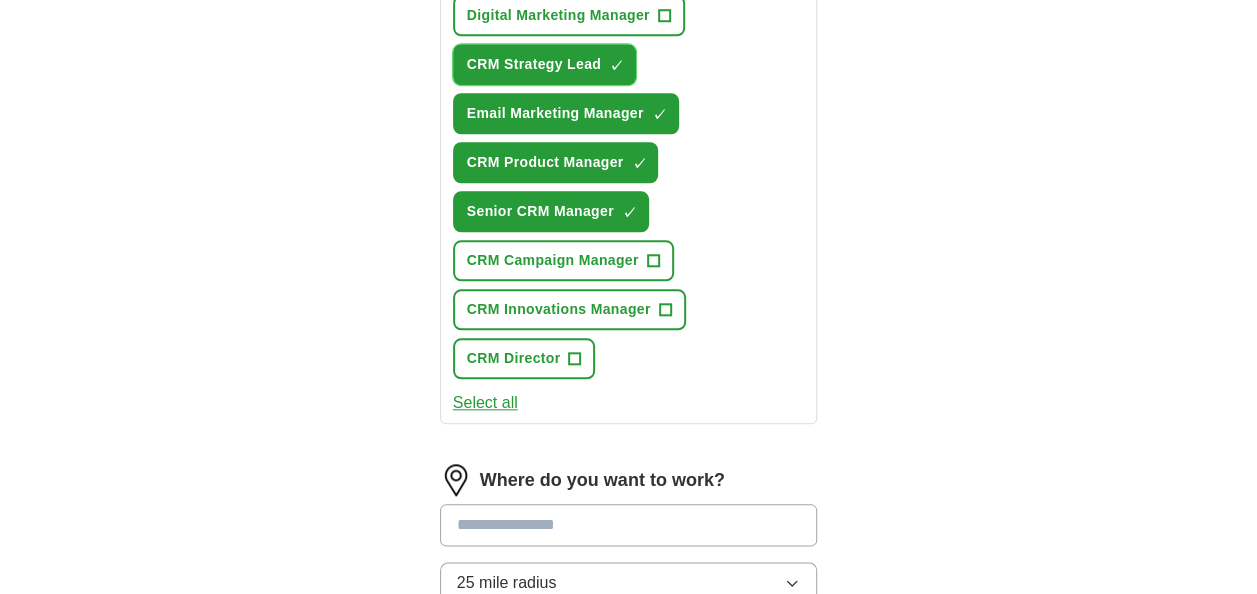 scroll, scrollTop: 863, scrollLeft: 0, axis: vertical 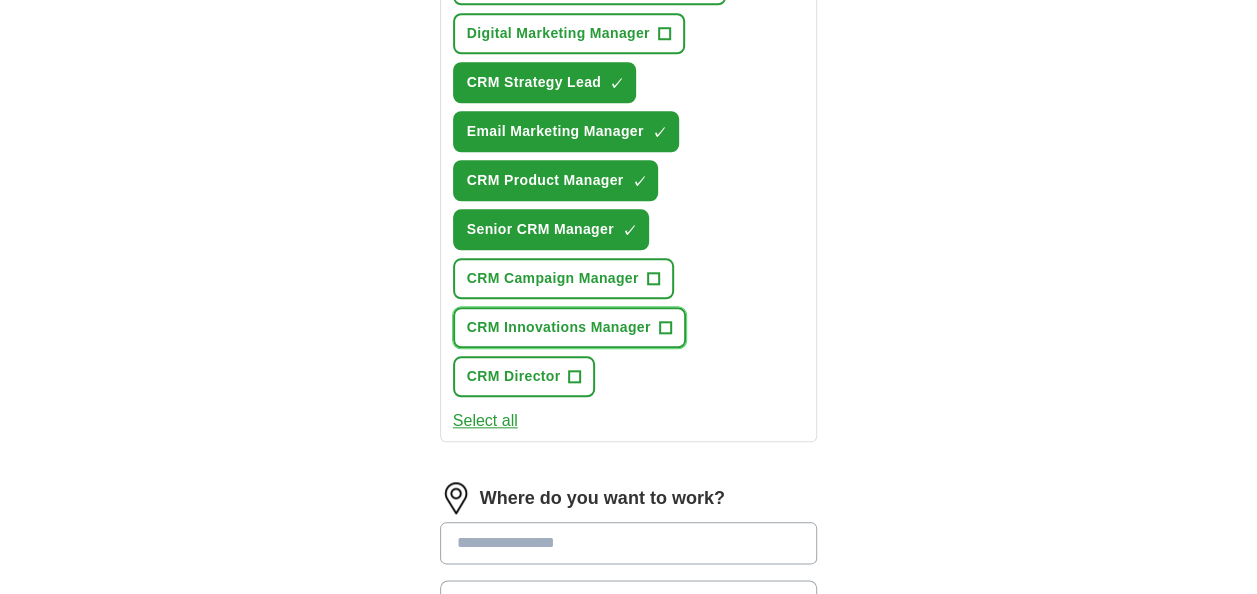 click on "CRM Innovations Manager +" at bounding box center [569, 327] 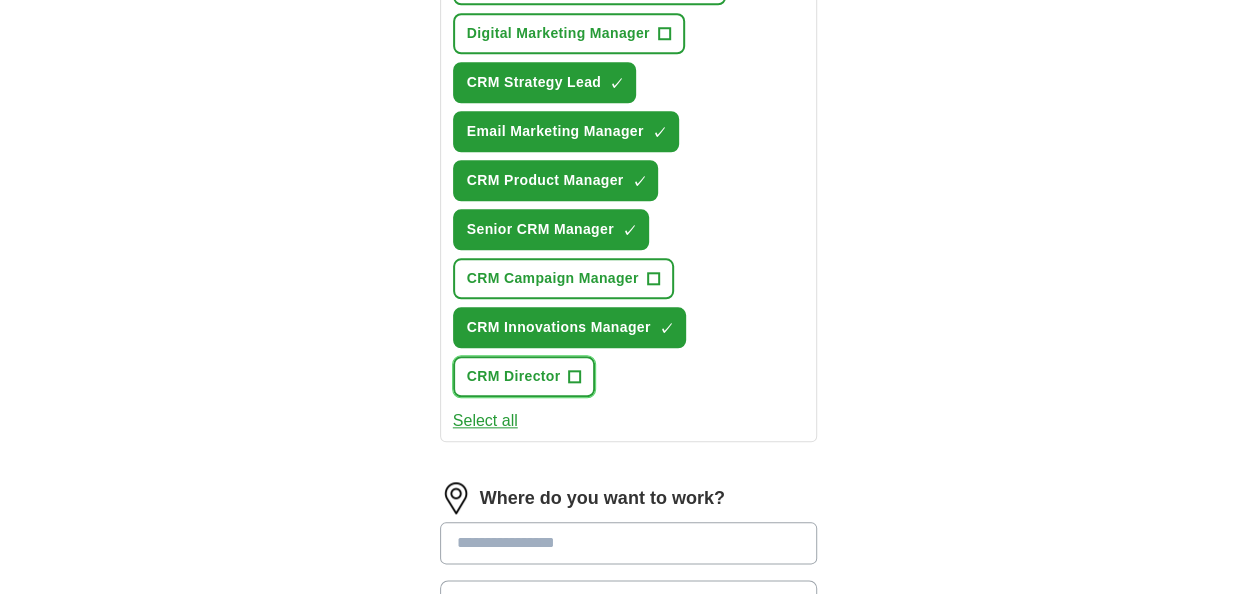 click on "+" at bounding box center (575, 377) 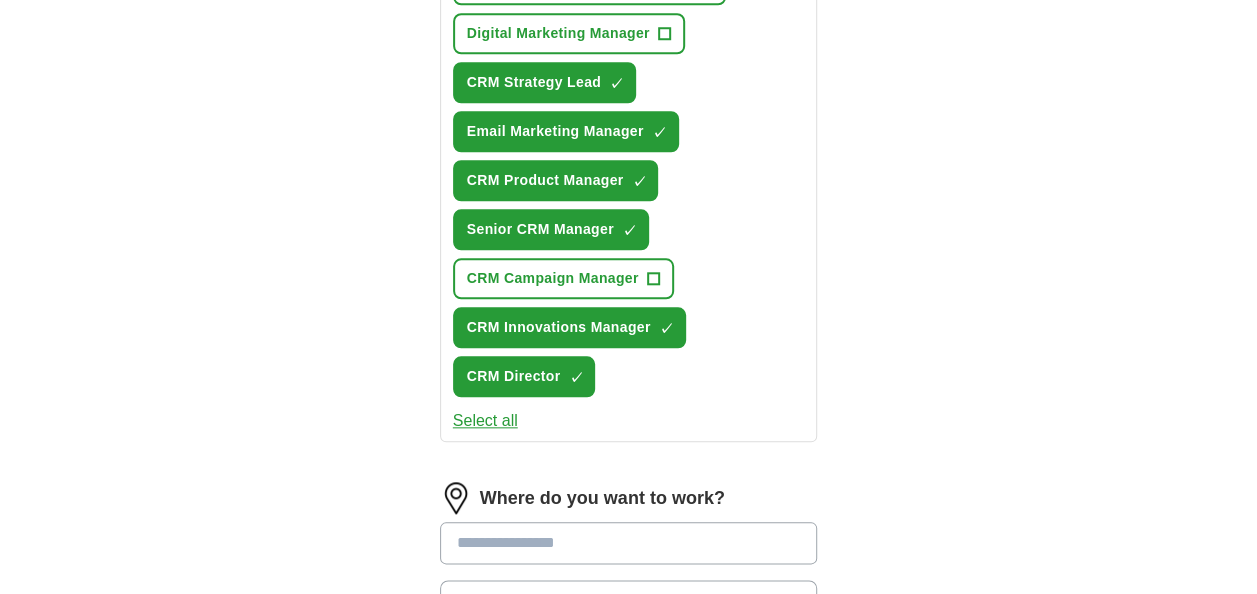 click at bounding box center [629, 543] 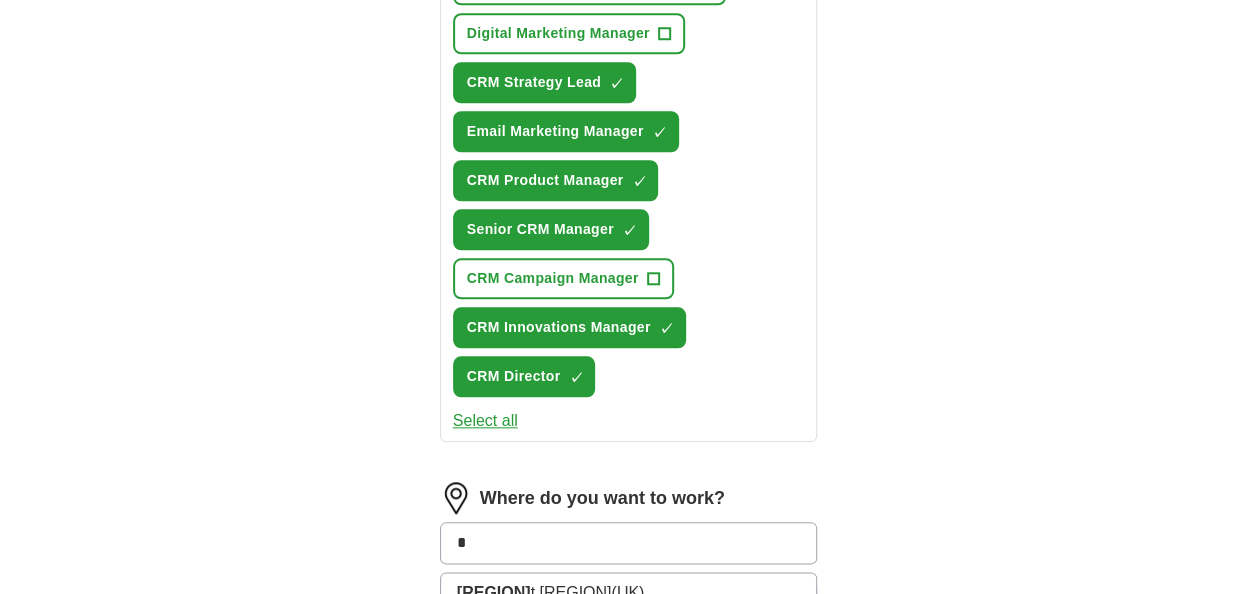 type on "*" 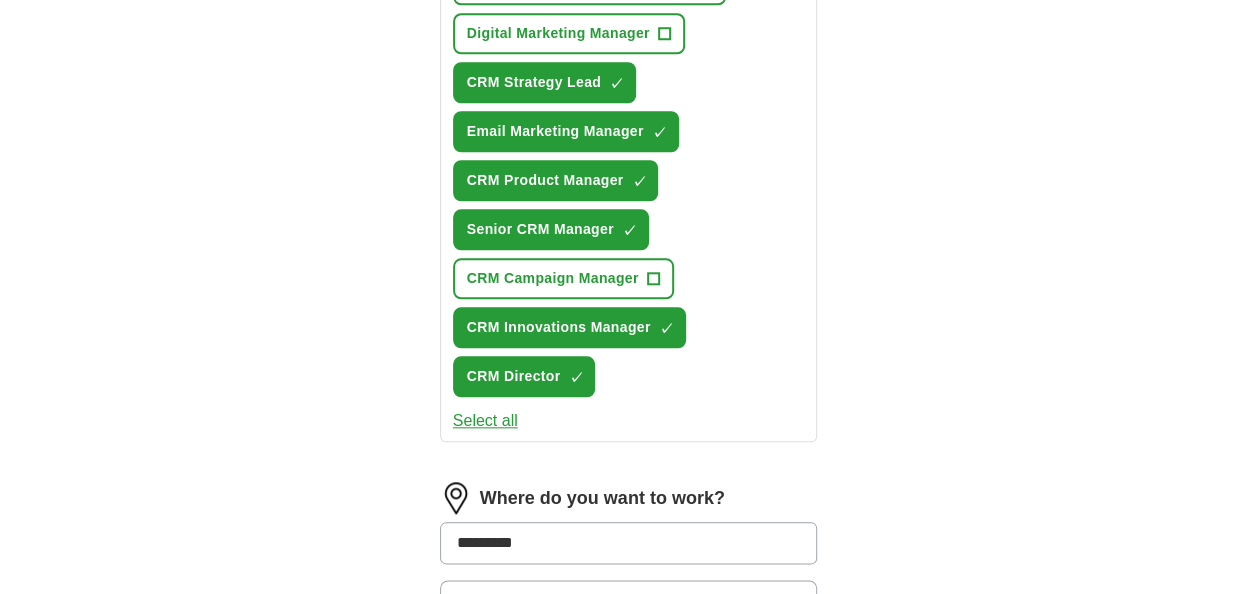 type on "**********" 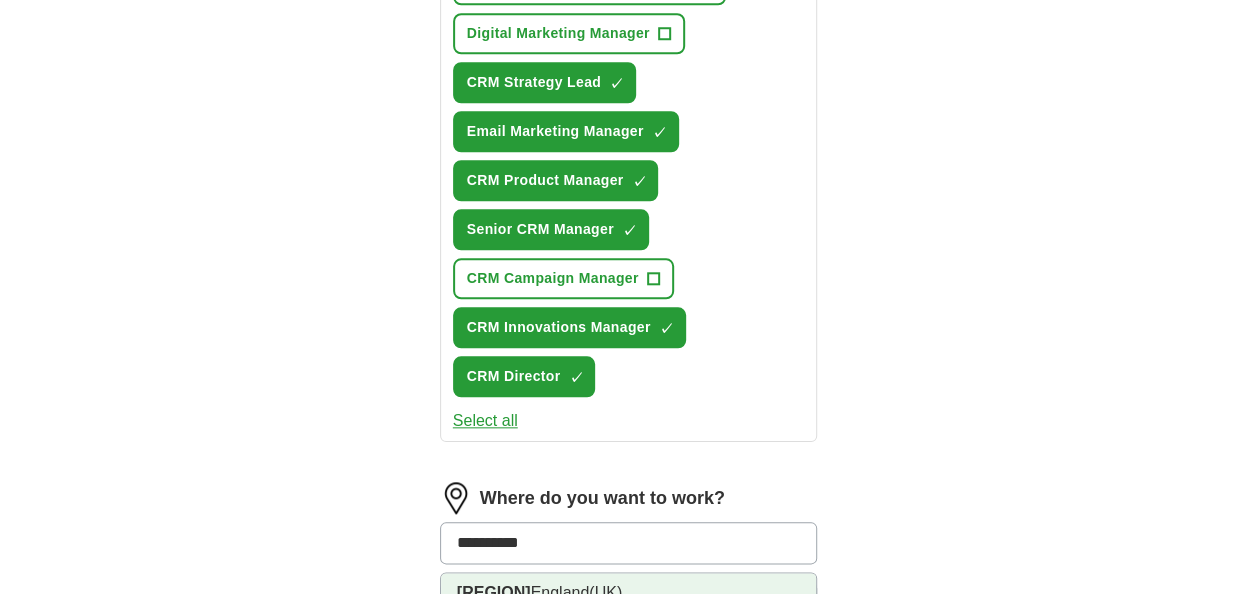 click on "[REGION] (UK)" at bounding box center [629, 593] 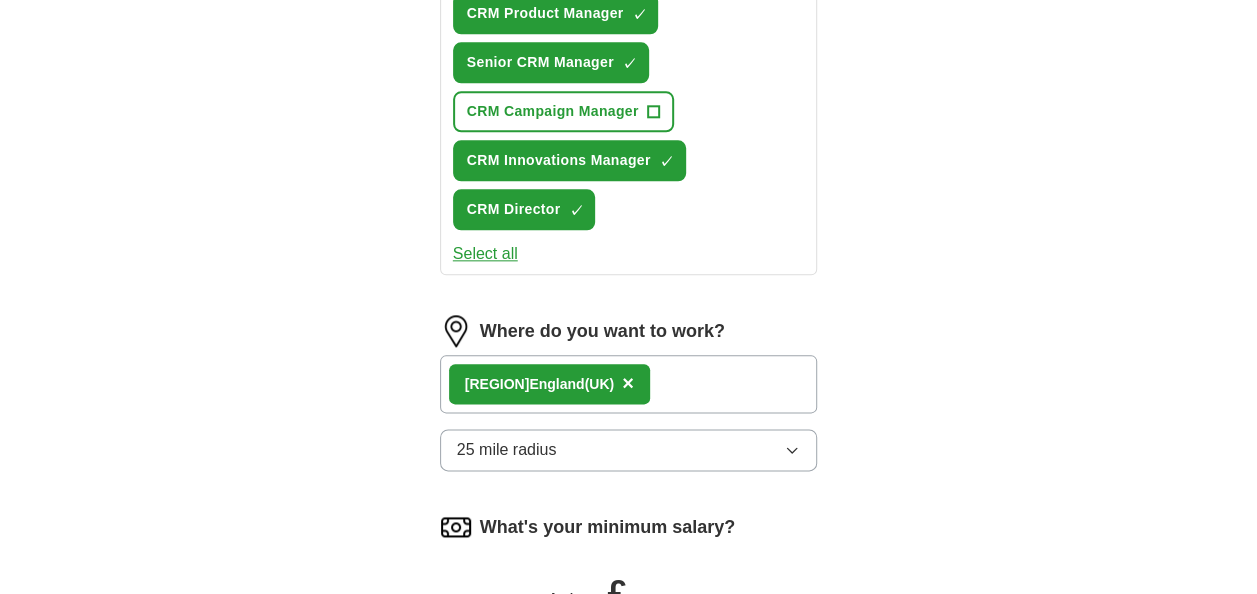 scroll, scrollTop: 1017, scrollLeft: 0, axis: vertical 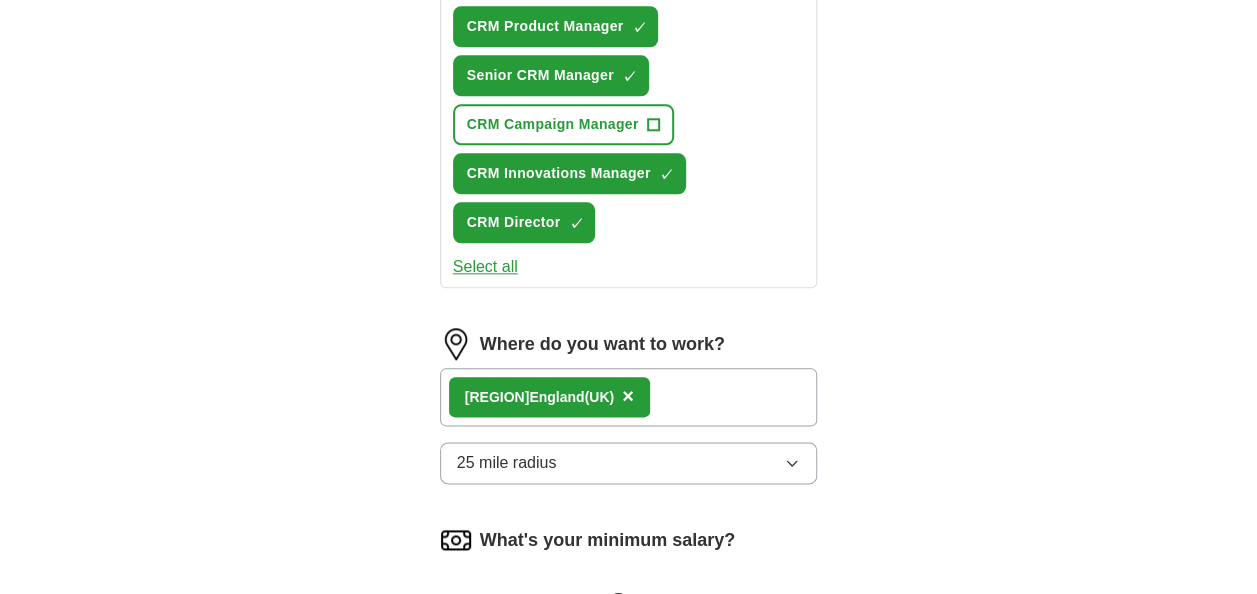 click on "[REGION] (UK) ×" at bounding box center [629, 397] 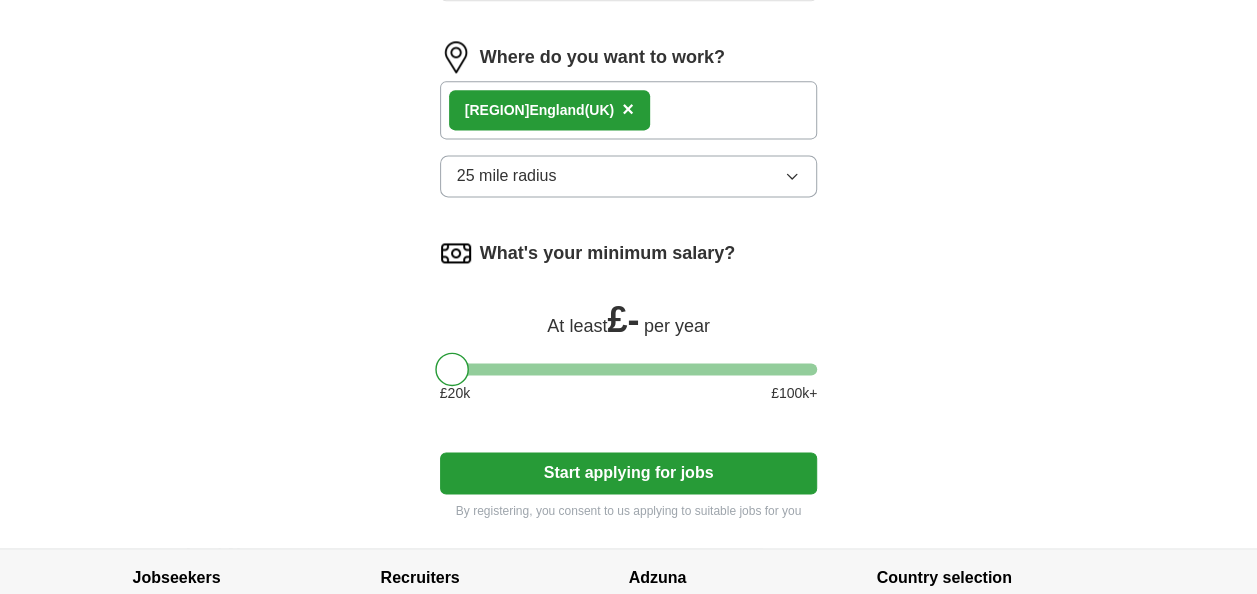 scroll, scrollTop: 1294, scrollLeft: 0, axis: vertical 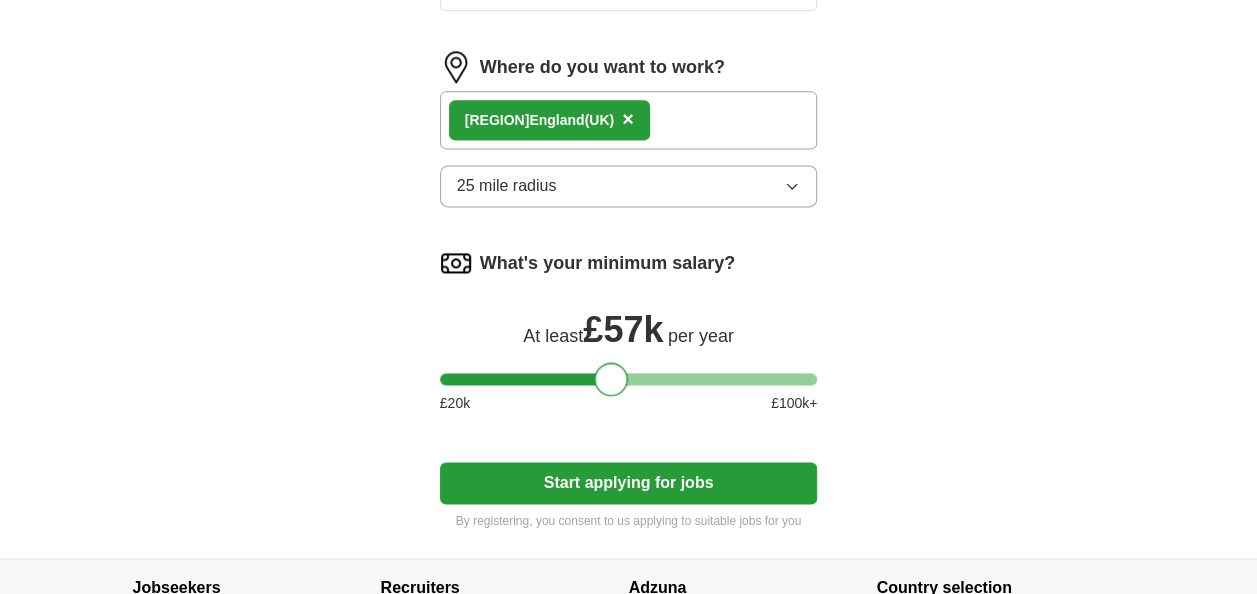 drag, startPoint x: 460, startPoint y: 369, endPoint x: 620, endPoint y: 373, distance: 160.04999 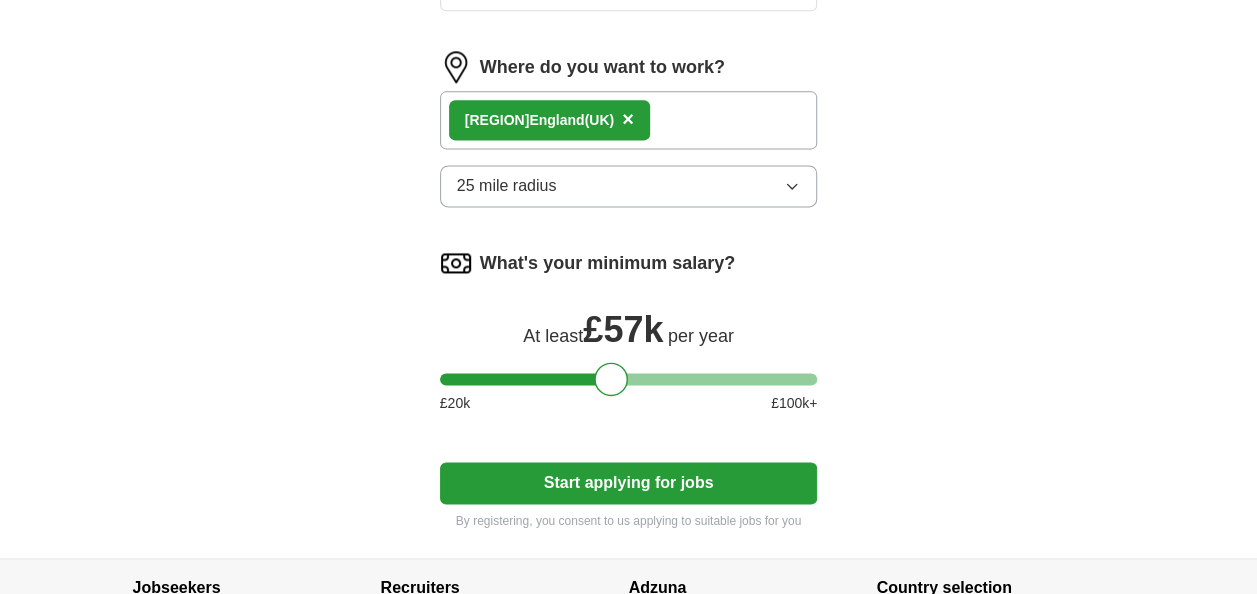 click on "Start applying for jobs" at bounding box center [629, 483] 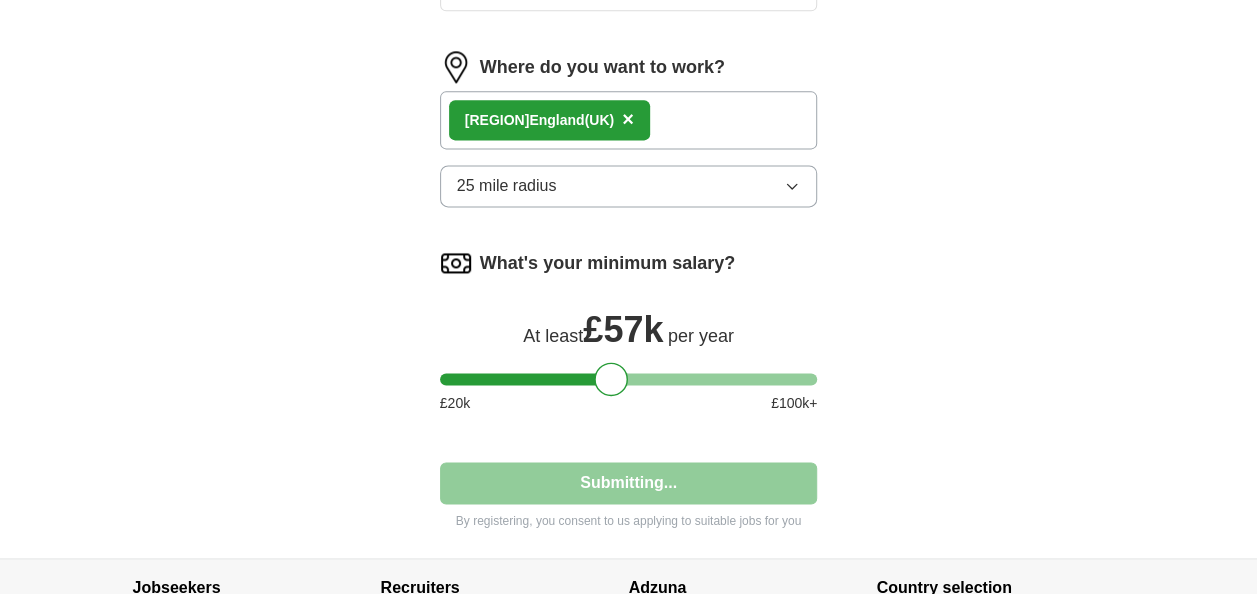 select on "**" 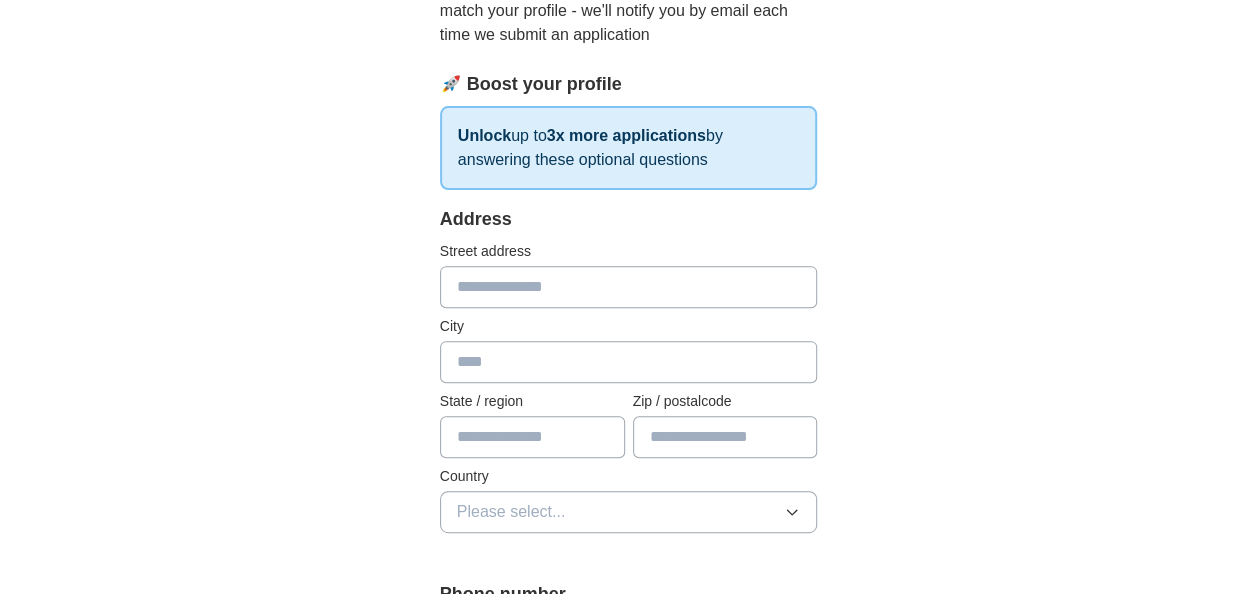 scroll, scrollTop: 263, scrollLeft: 0, axis: vertical 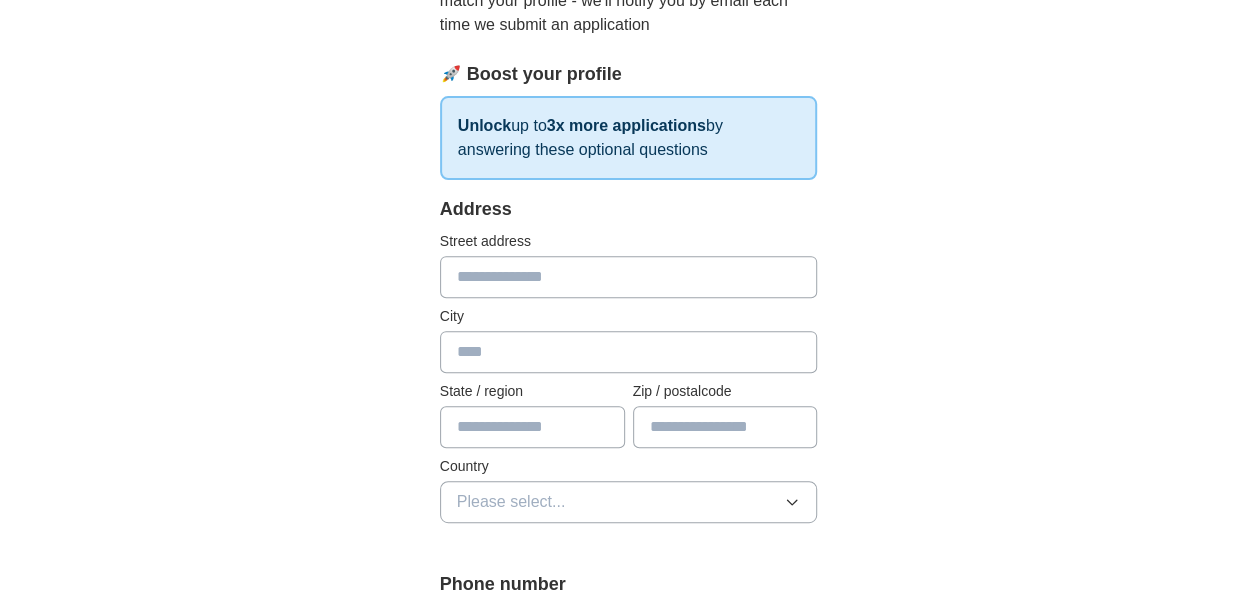 click at bounding box center (629, 352) 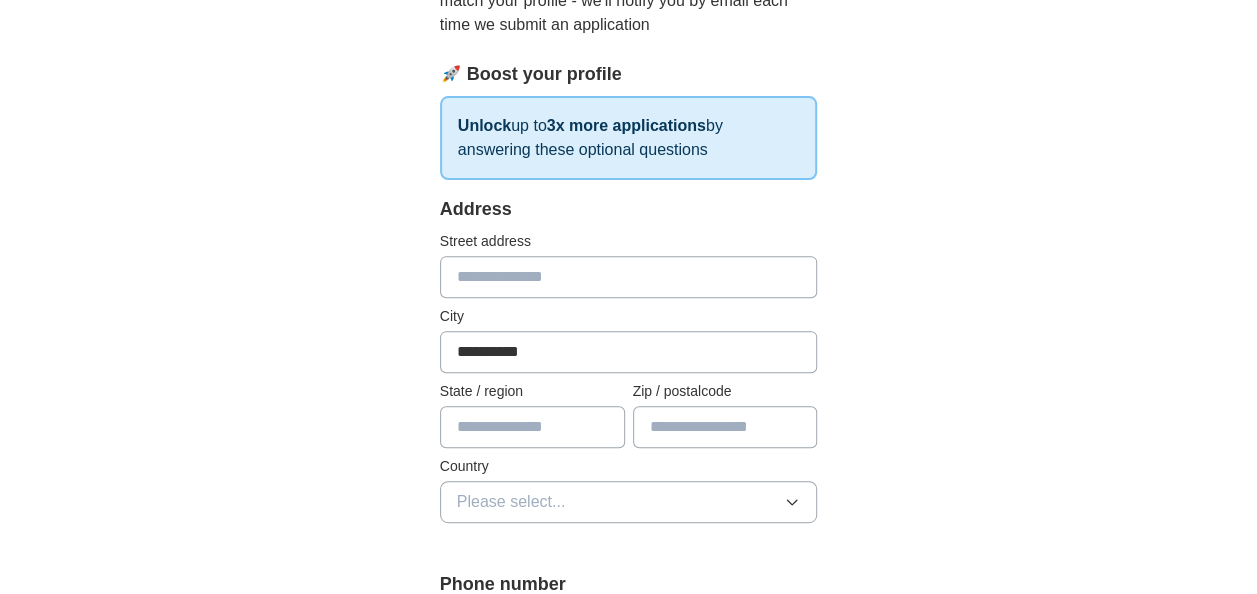 type on "**********" 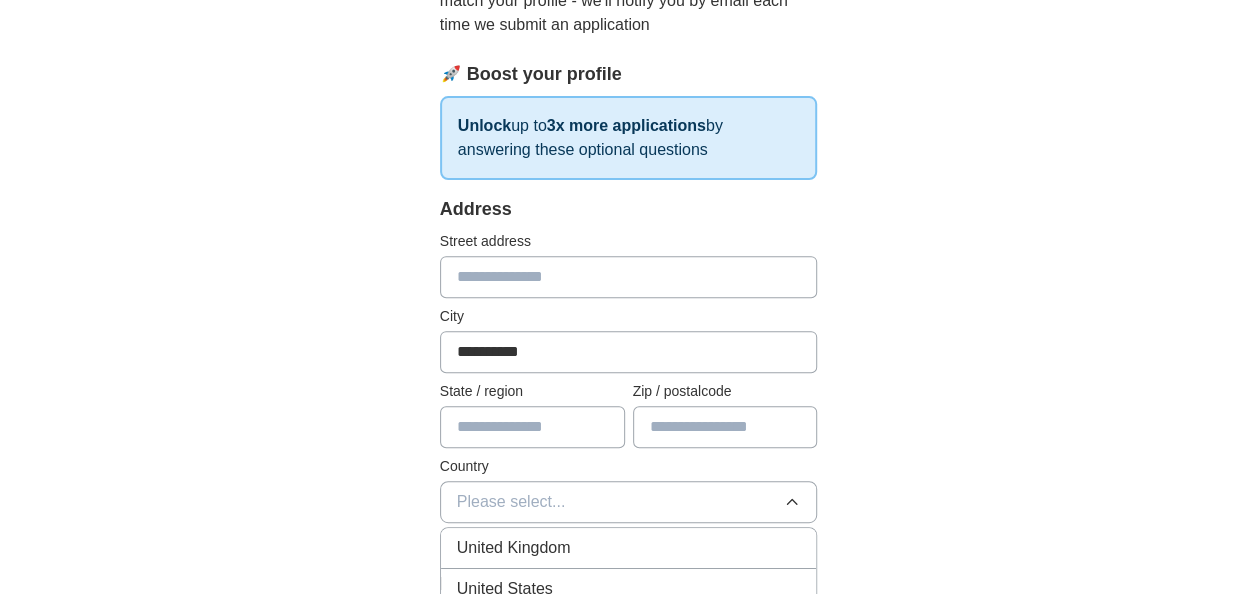 click on "United Kingdom" at bounding box center (514, 548) 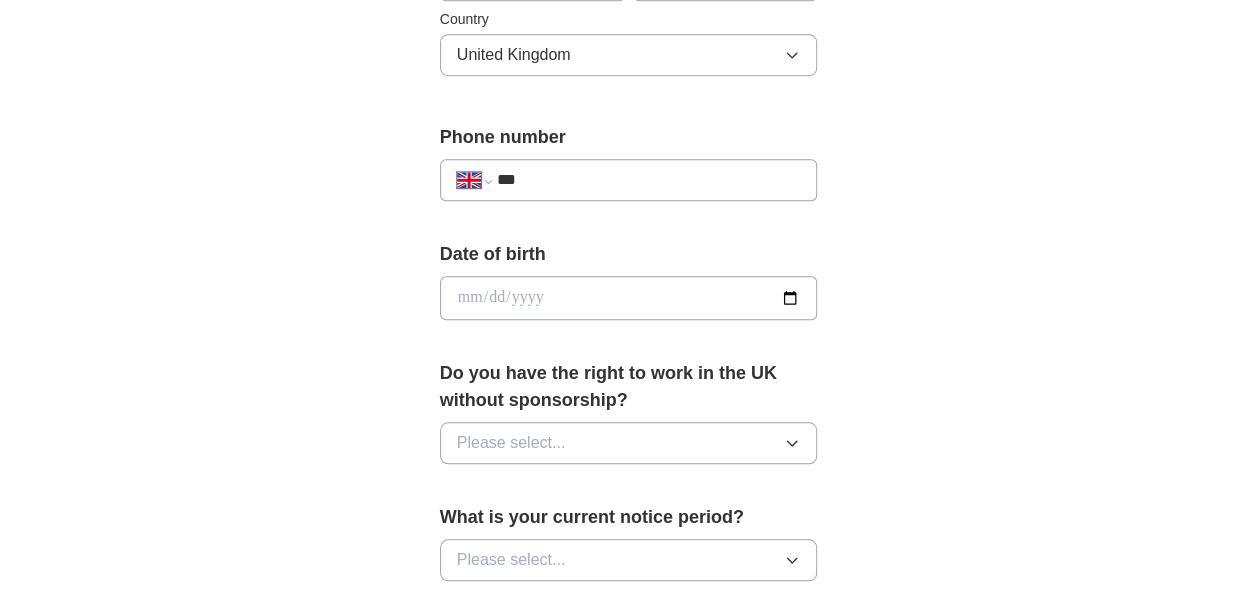 scroll, scrollTop: 715, scrollLeft: 0, axis: vertical 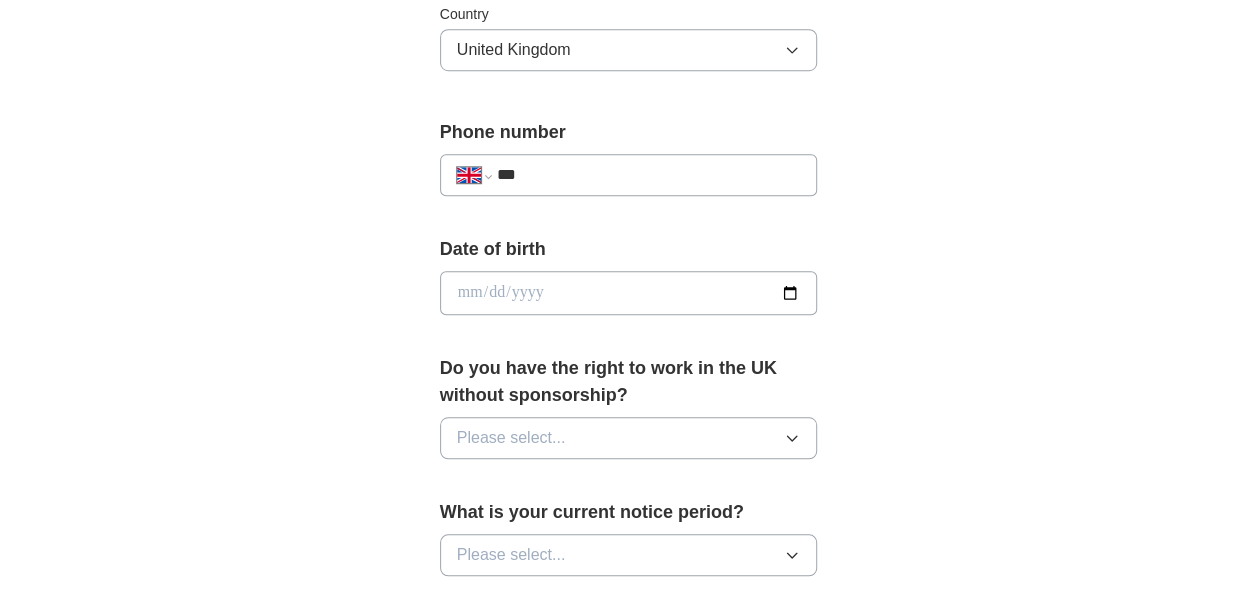 click 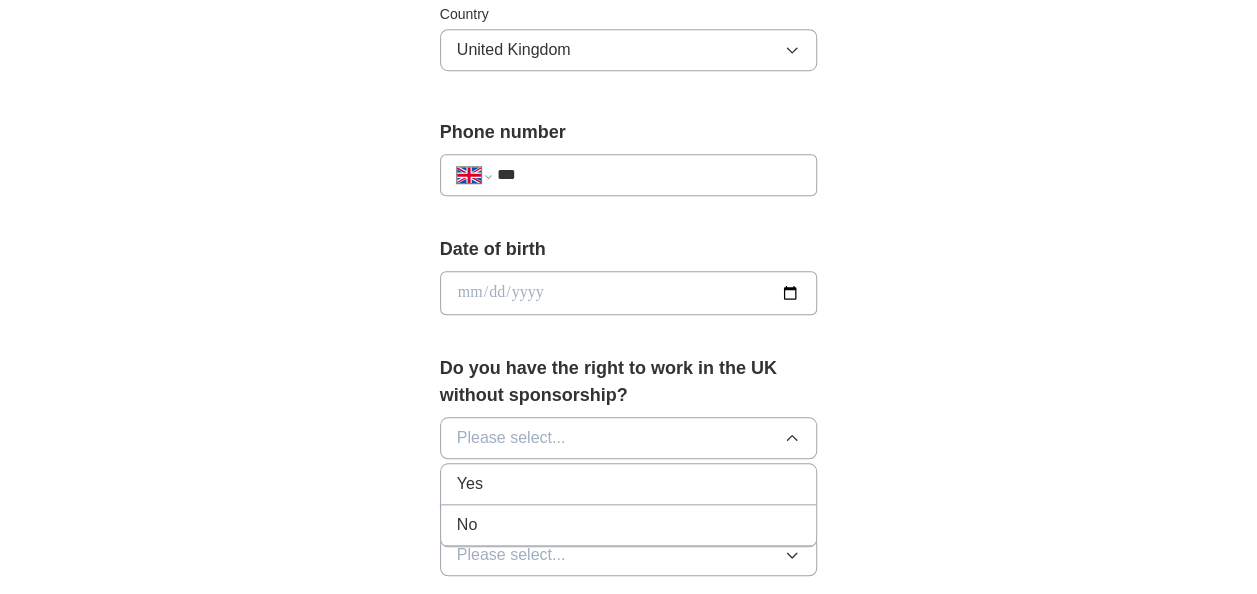 click on "Yes" at bounding box center (629, 484) 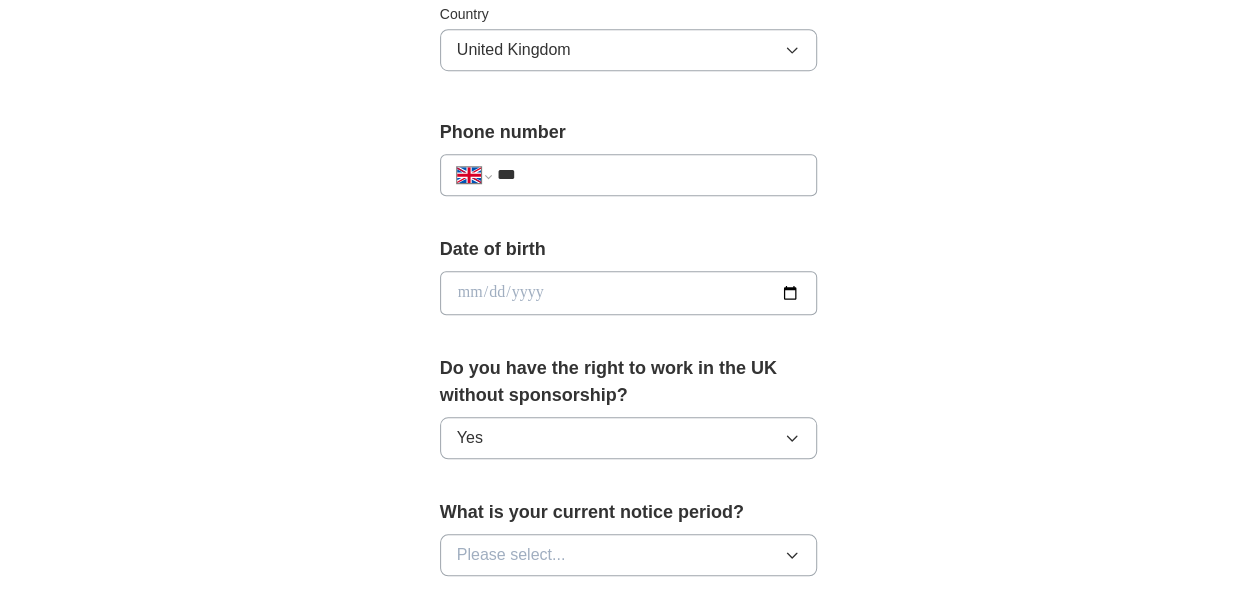click 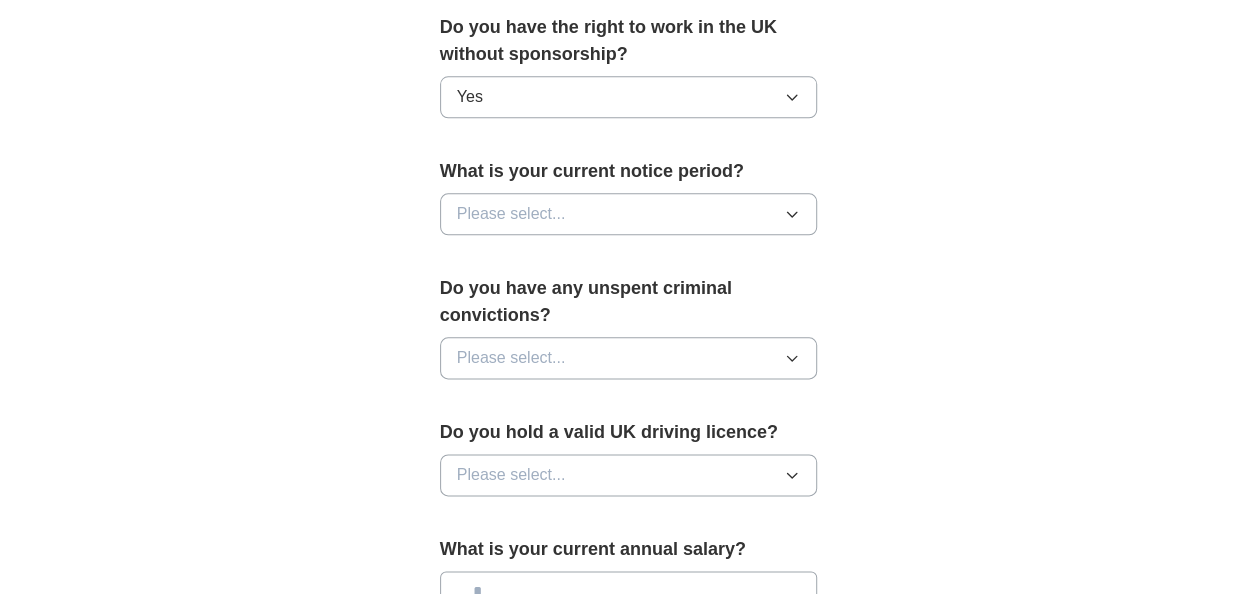 scroll, scrollTop: 1028, scrollLeft: 0, axis: vertical 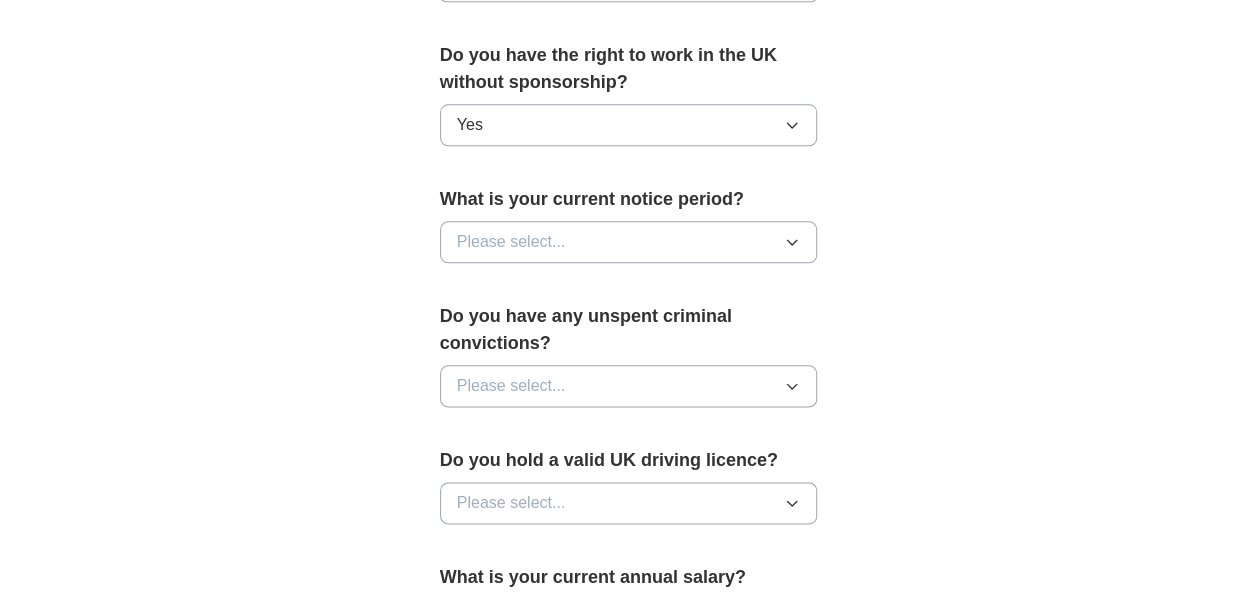 click 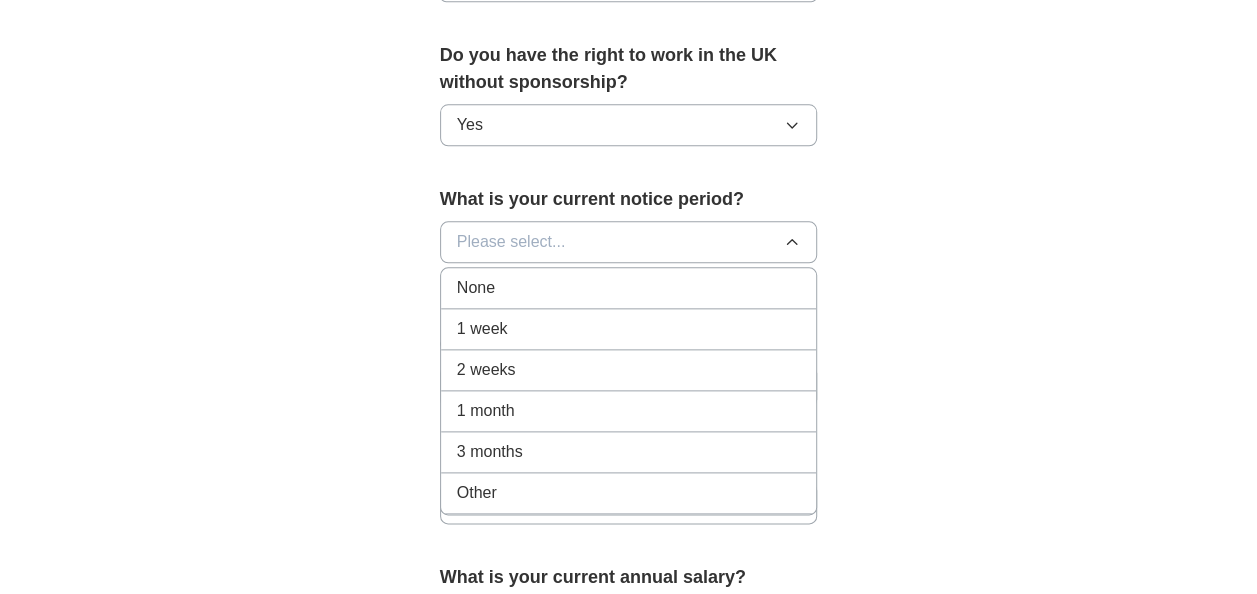 click on "None" at bounding box center (629, 288) 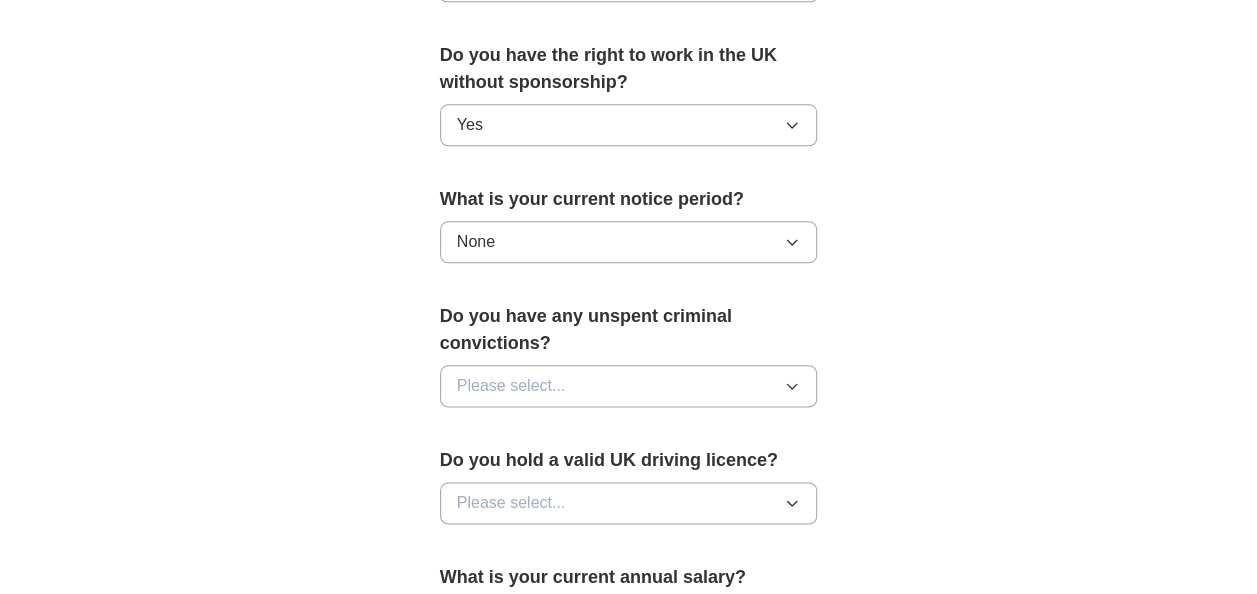 click on "Please select..." at bounding box center (629, 386) 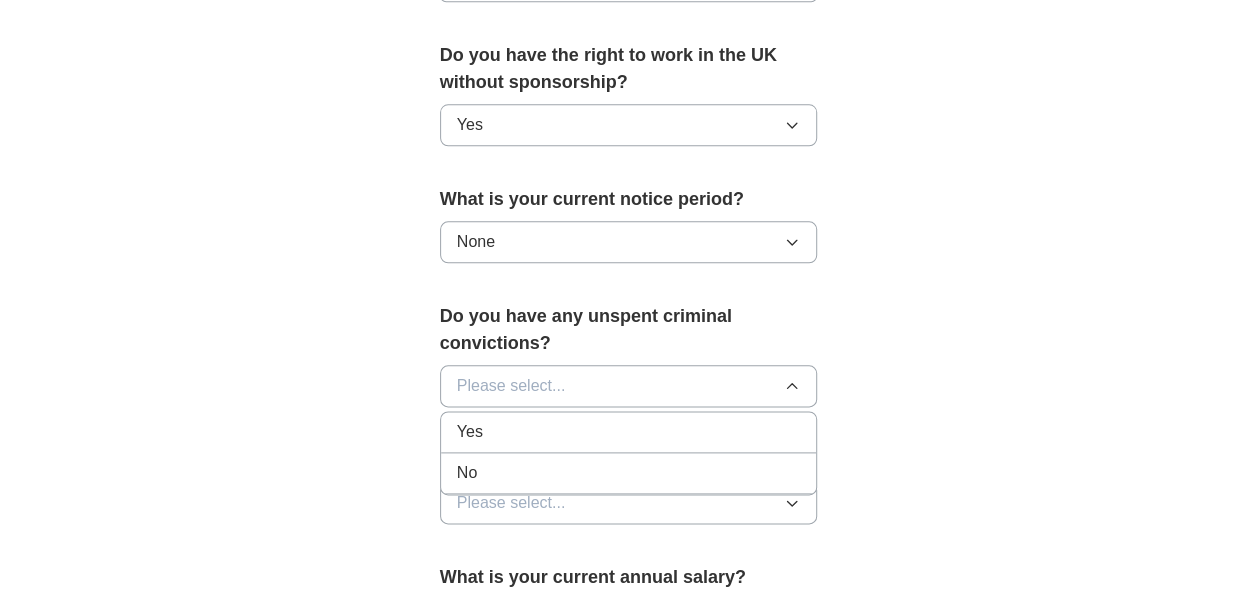 click on "No" at bounding box center (629, 473) 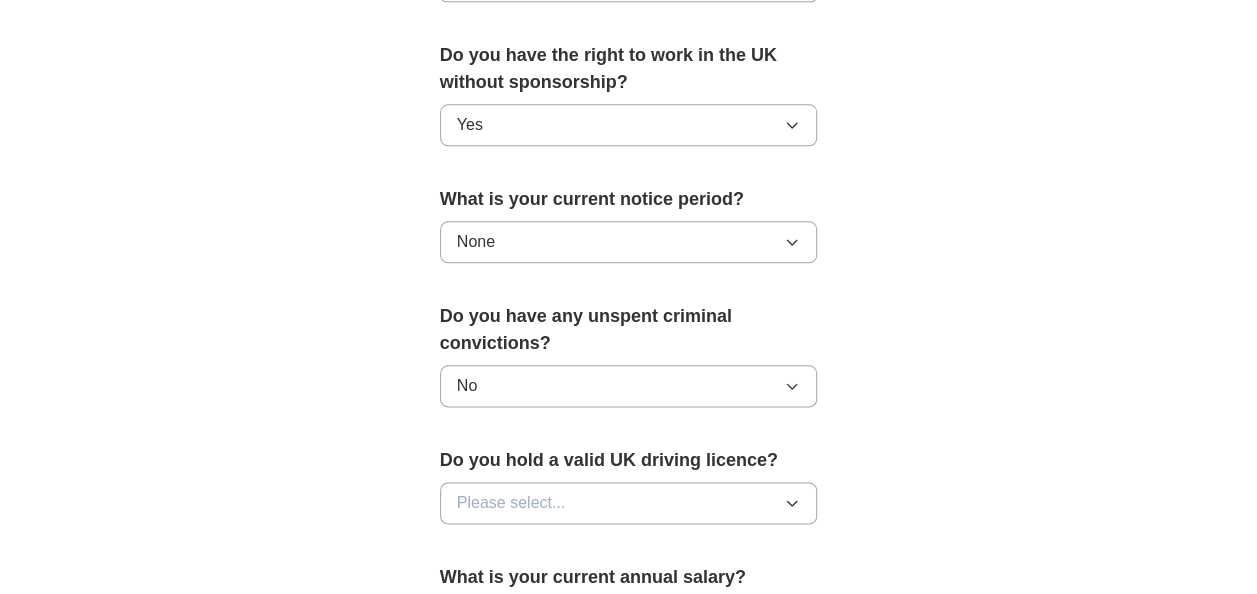 click on "Please select..." at bounding box center [629, 503] 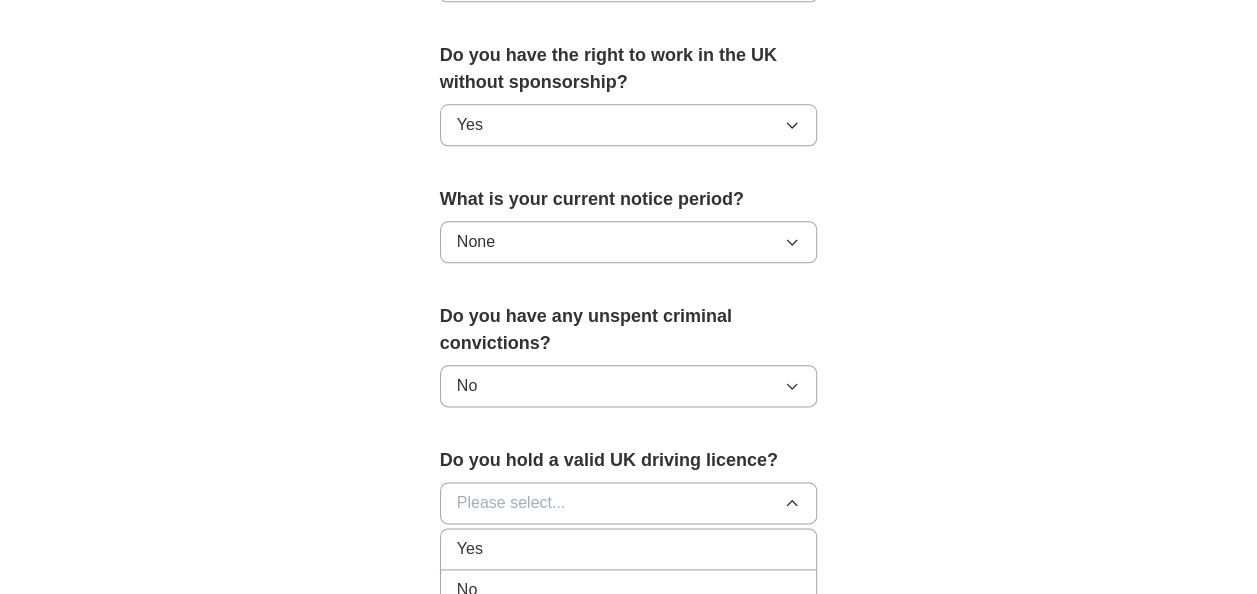 click on "Yes" at bounding box center [629, 549] 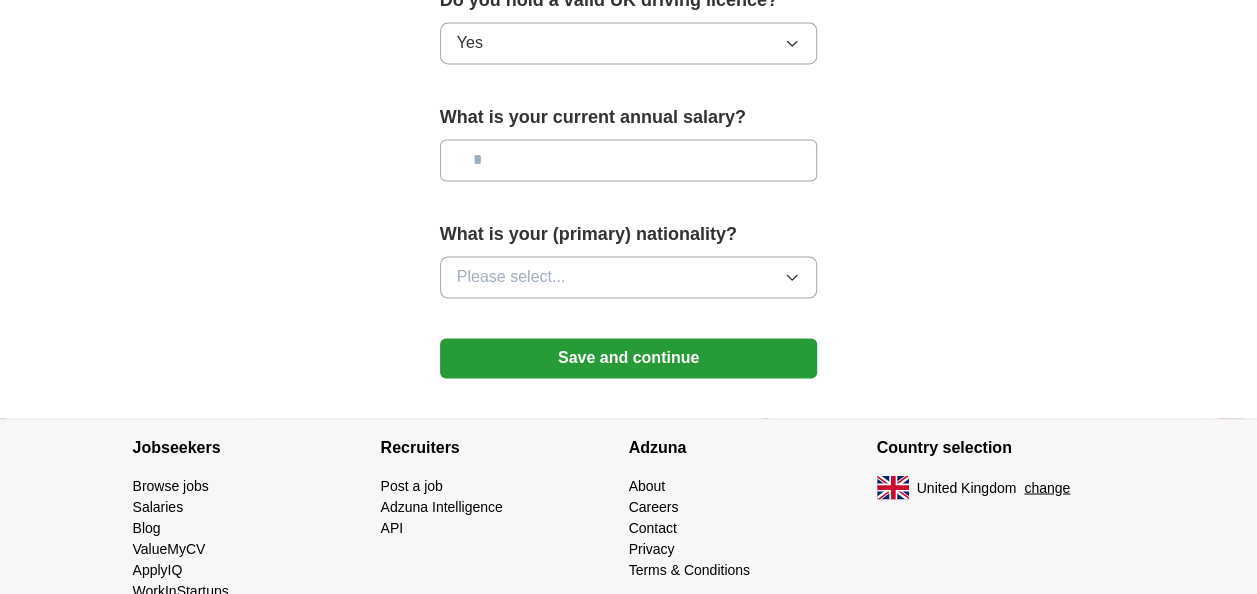 scroll, scrollTop: 1490, scrollLeft: 0, axis: vertical 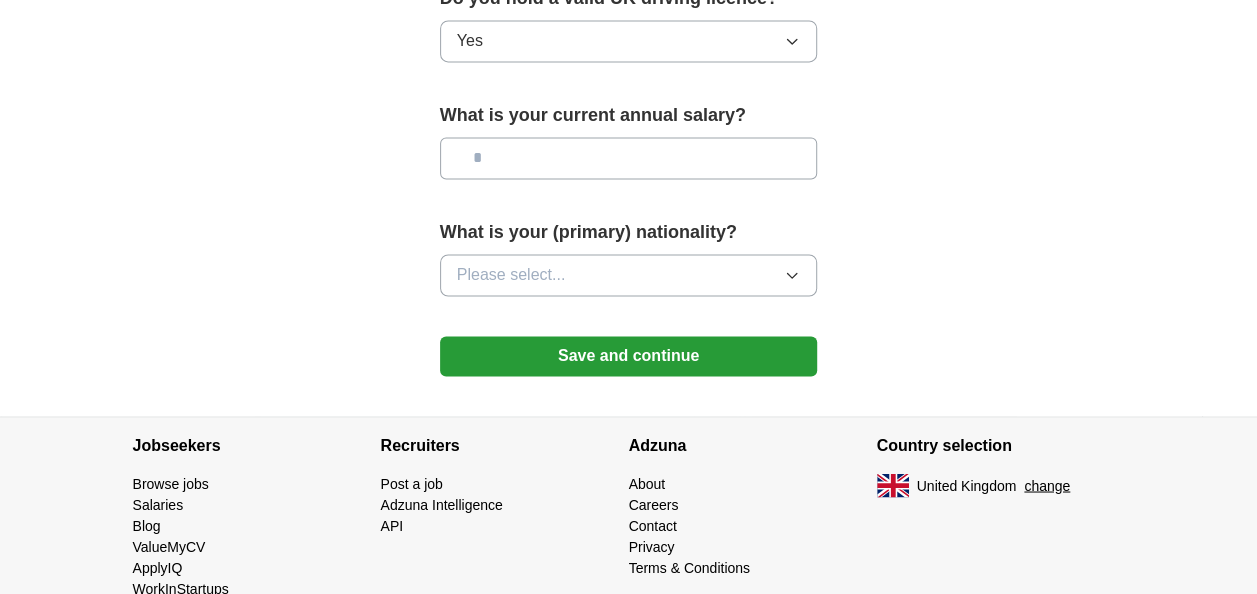 click on "Please select..." at bounding box center [629, 275] 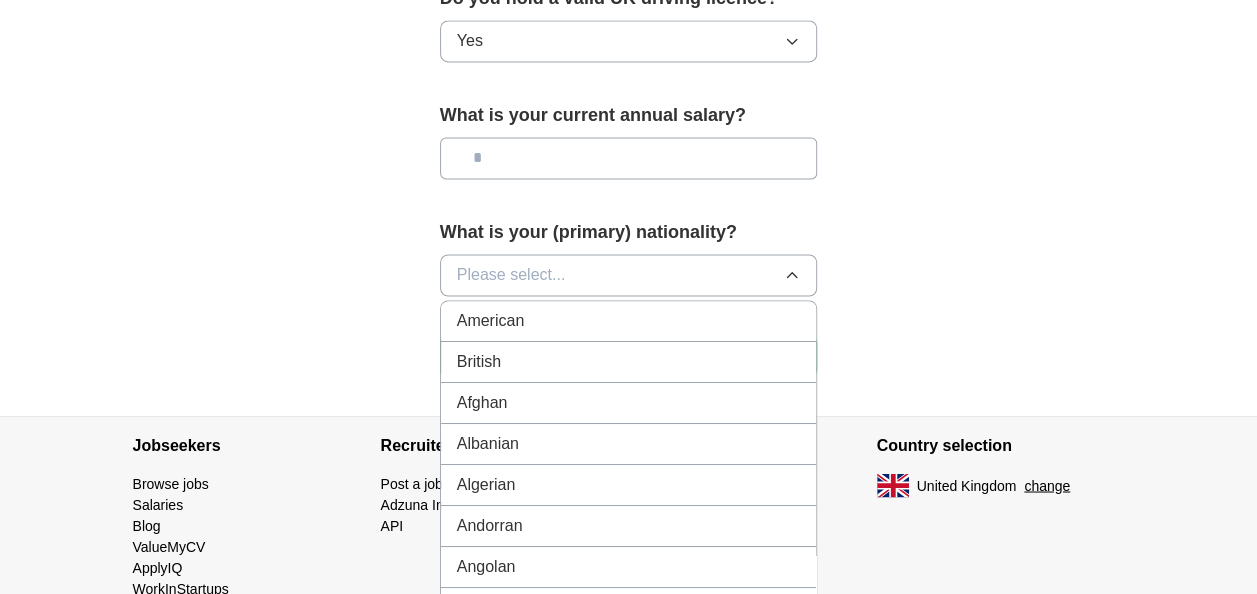 click on "British" at bounding box center [629, 362] 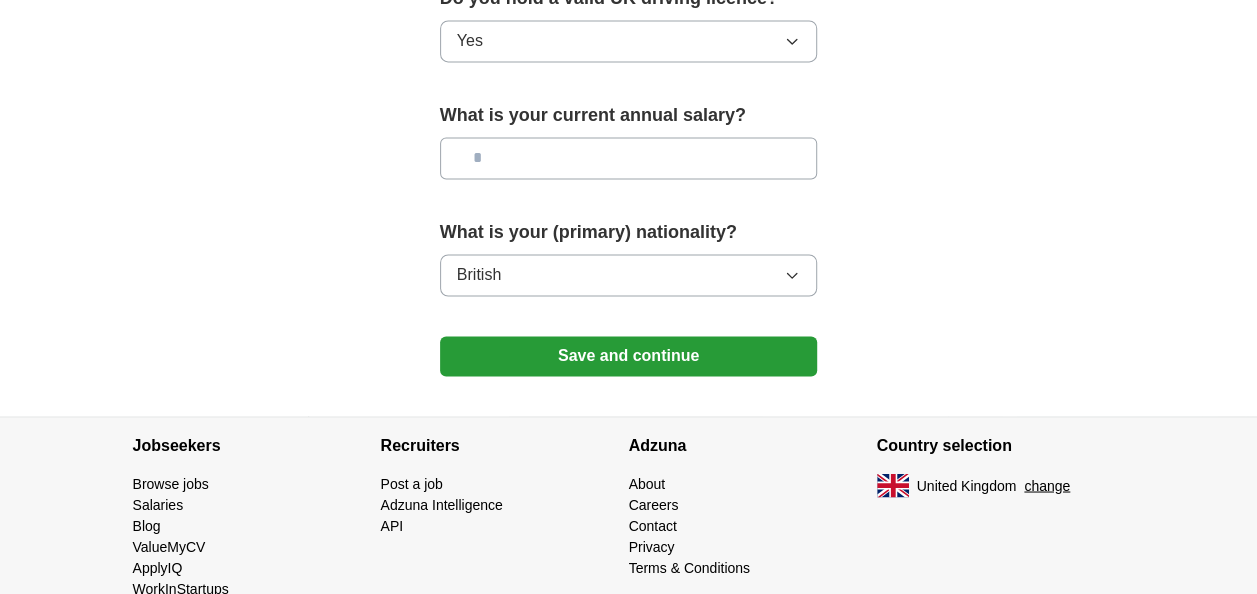 click on "Save and continue" at bounding box center [629, 356] 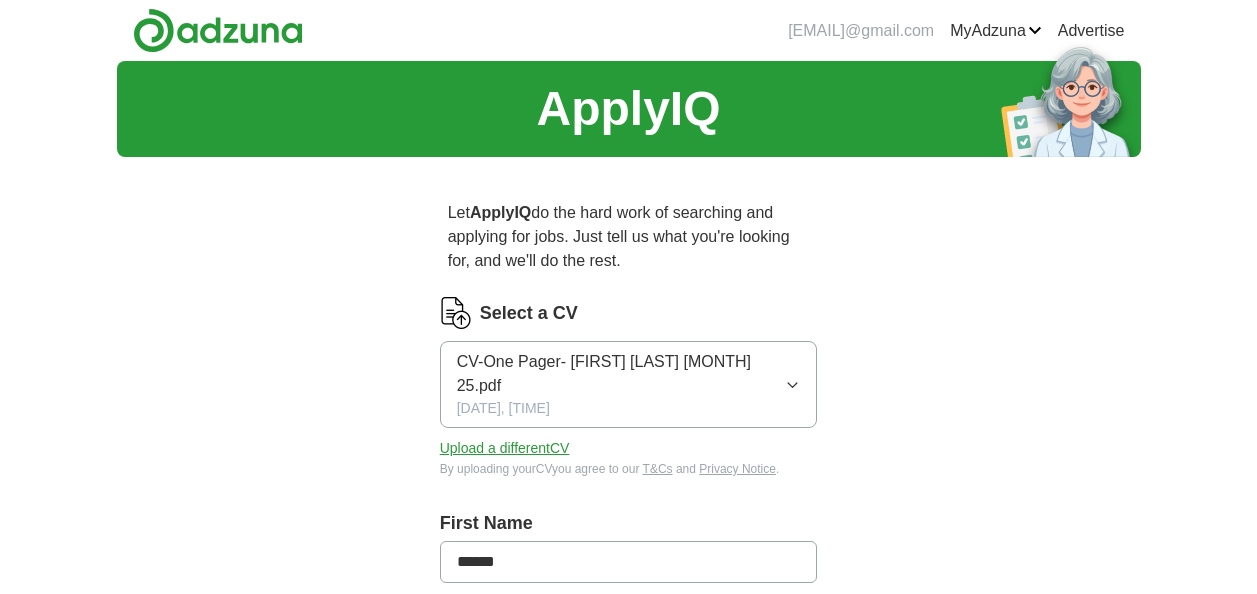 scroll, scrollTop: 0, scrollLeft: 0, axis: both 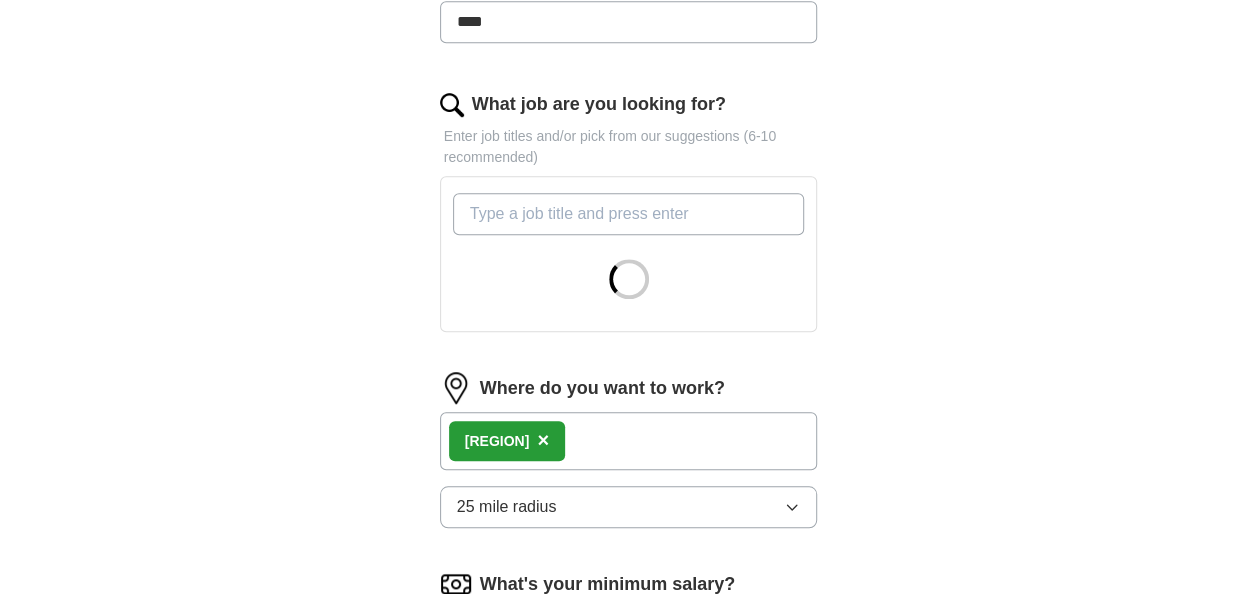 click on "What job are you looking for?" at bounding box center (629, 214) 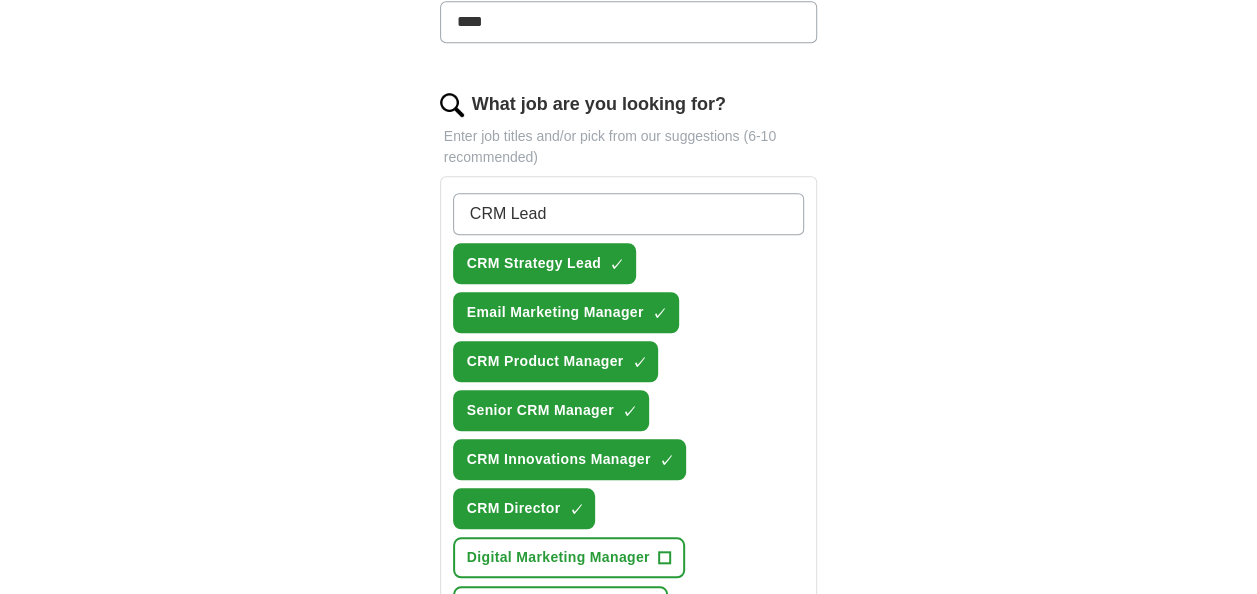 type on "CRM Lead" 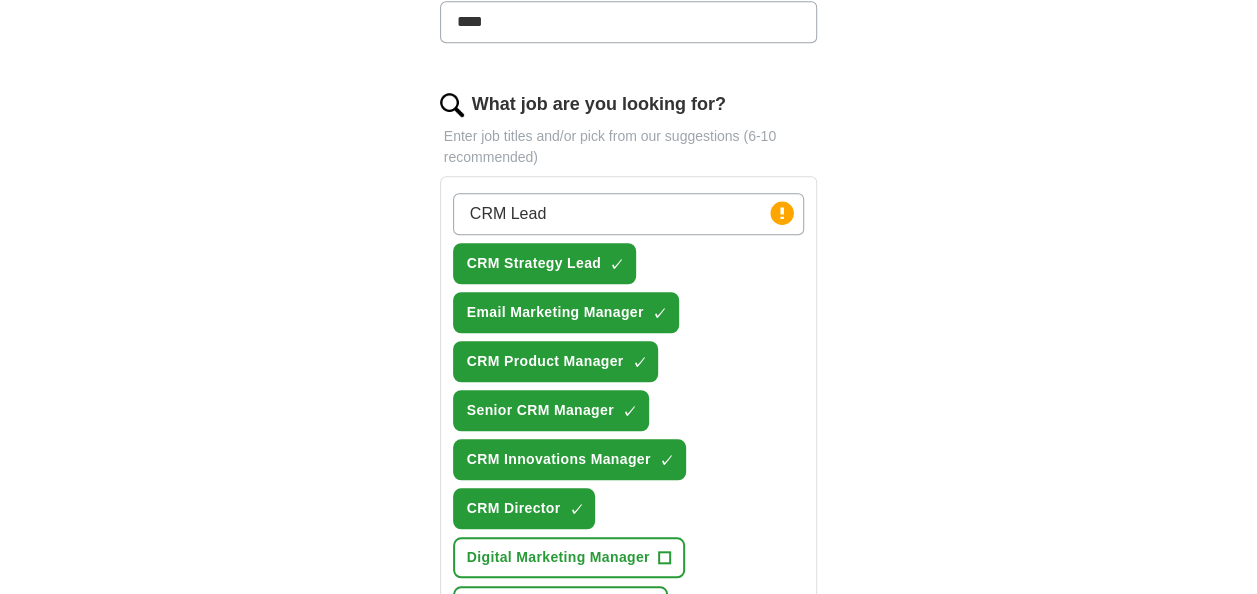 click on "CRM Lead" at bounding box center (629, 214) 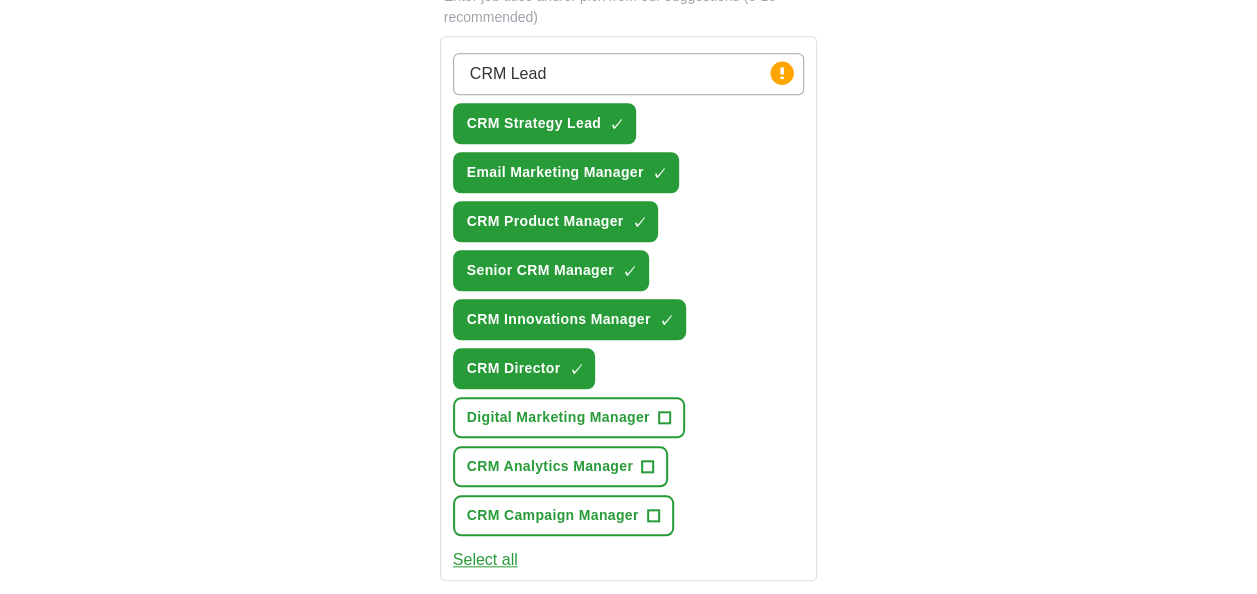 scroll, scrollTop: 826, scrollLeft: 0, axis: vertical 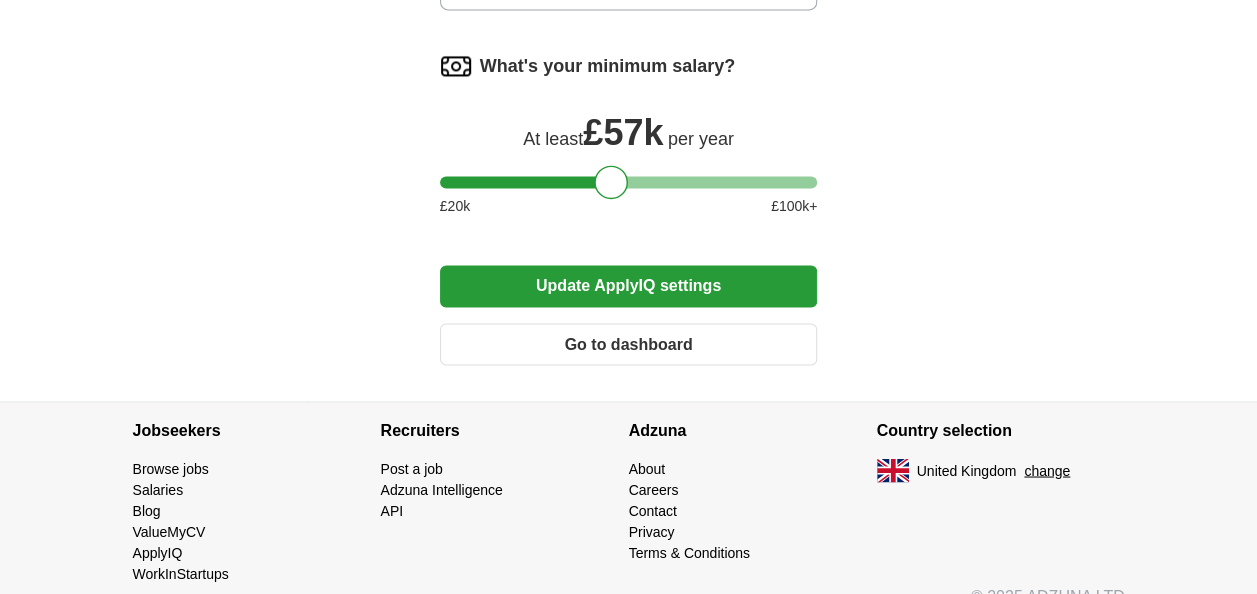 click on "Go to dashboard" at bounding box center (629, 344) 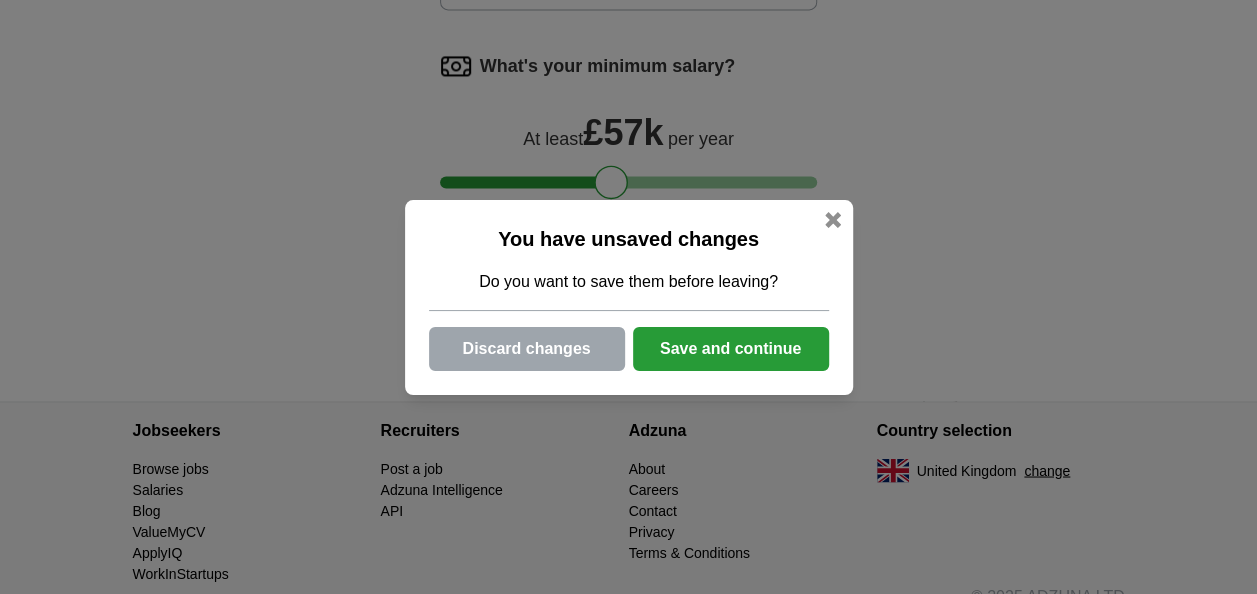 click on "Save and continue" at bounding box center [731, 349] 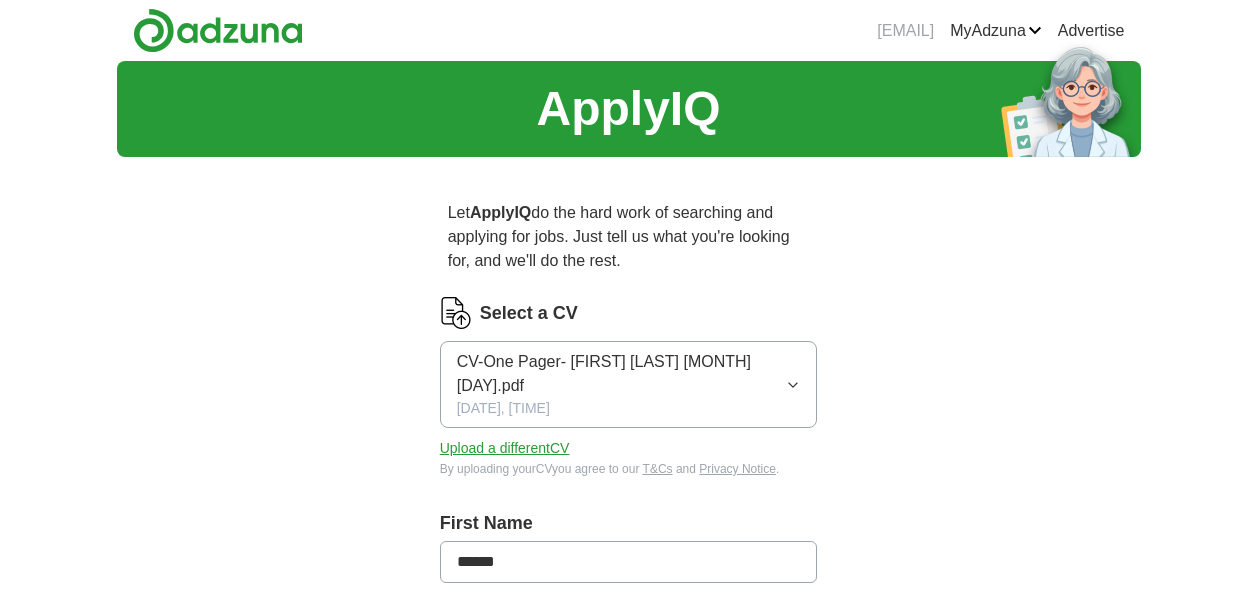 scroll, scrollTop: 0, scrollLeft: 0, axis: both 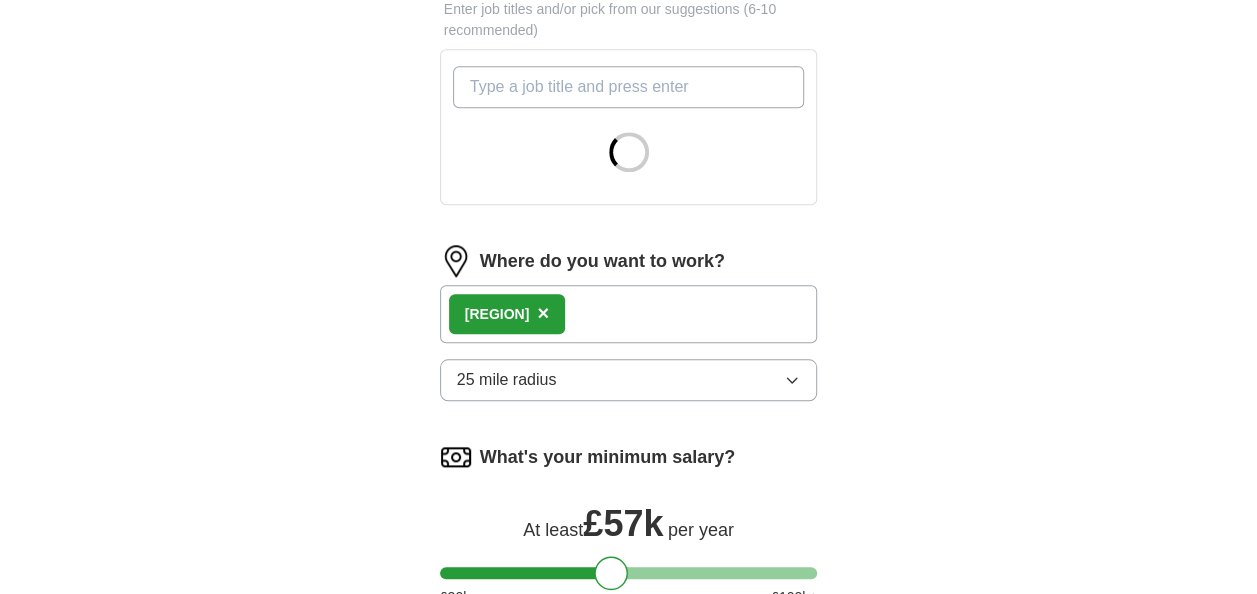 click 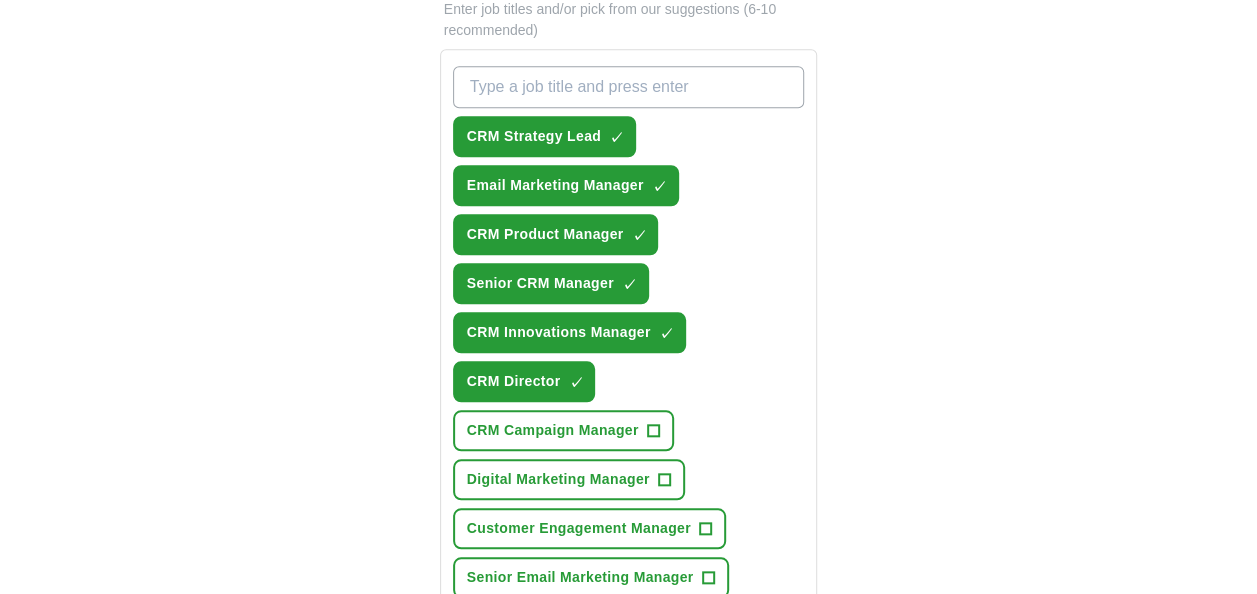 click on "Senior Email Marketing Manager +" at bounding box center [591, 577] 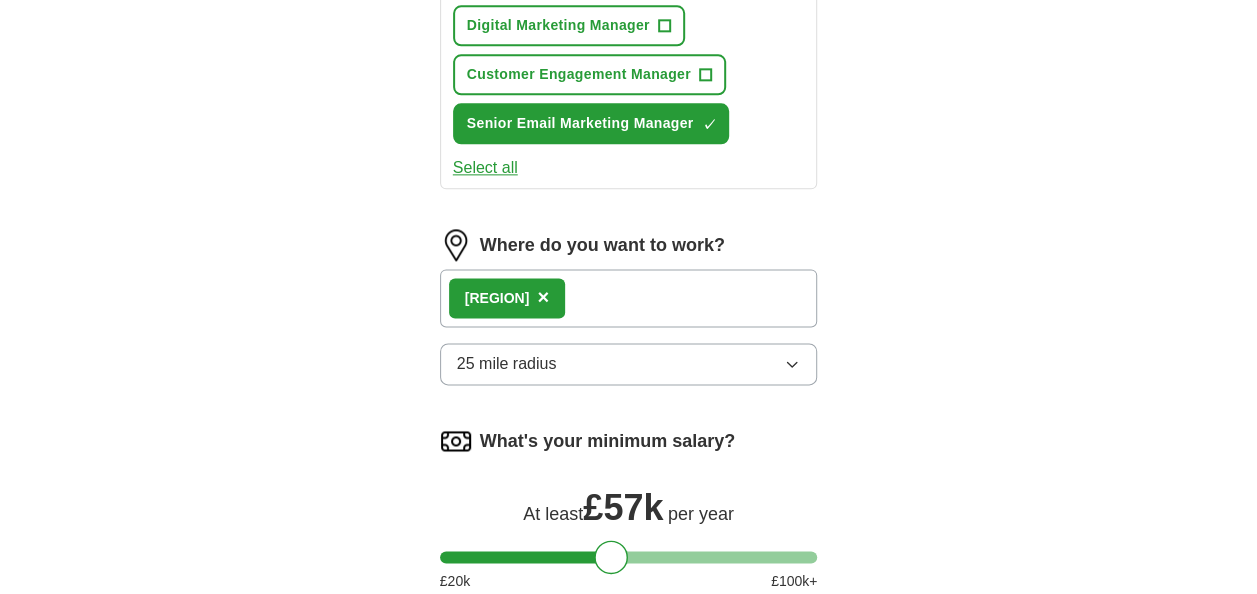scroll, scrollTop: 1213, scrollLeft: 0, axis: vertical 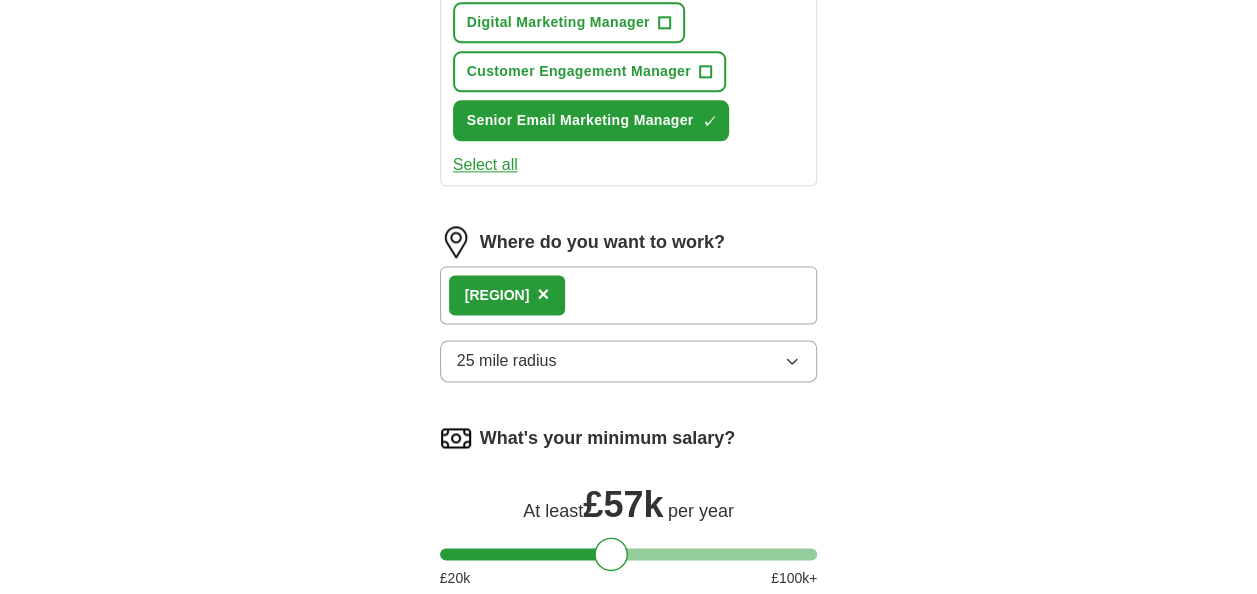 click 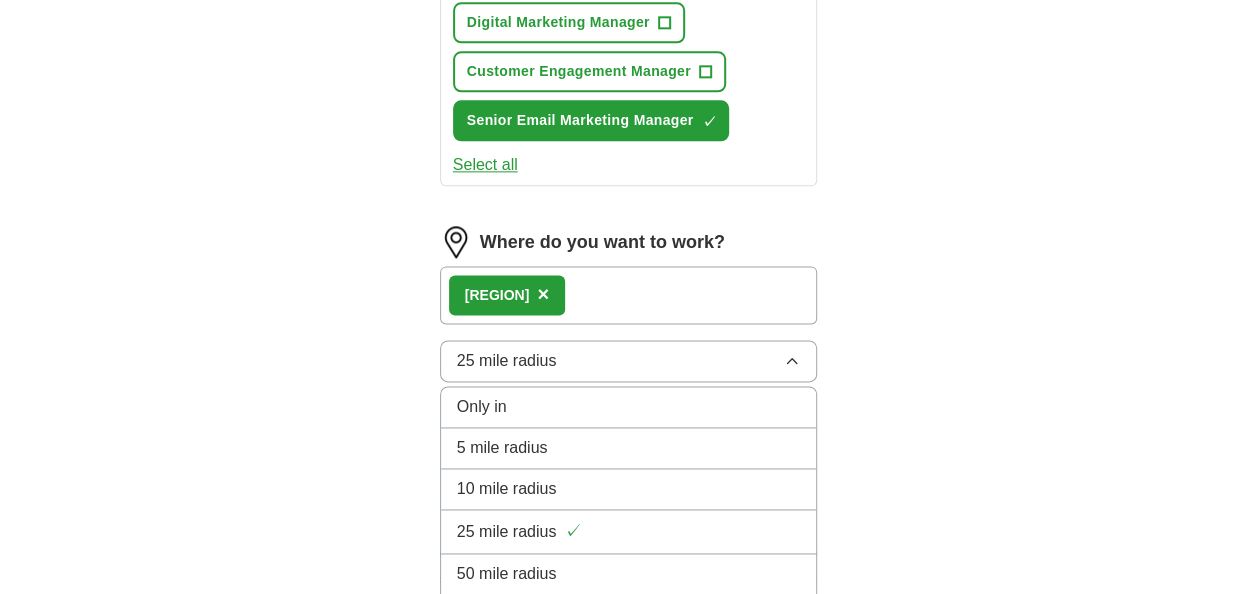 click on "50 mile radius" at bounding box center (629, 574) 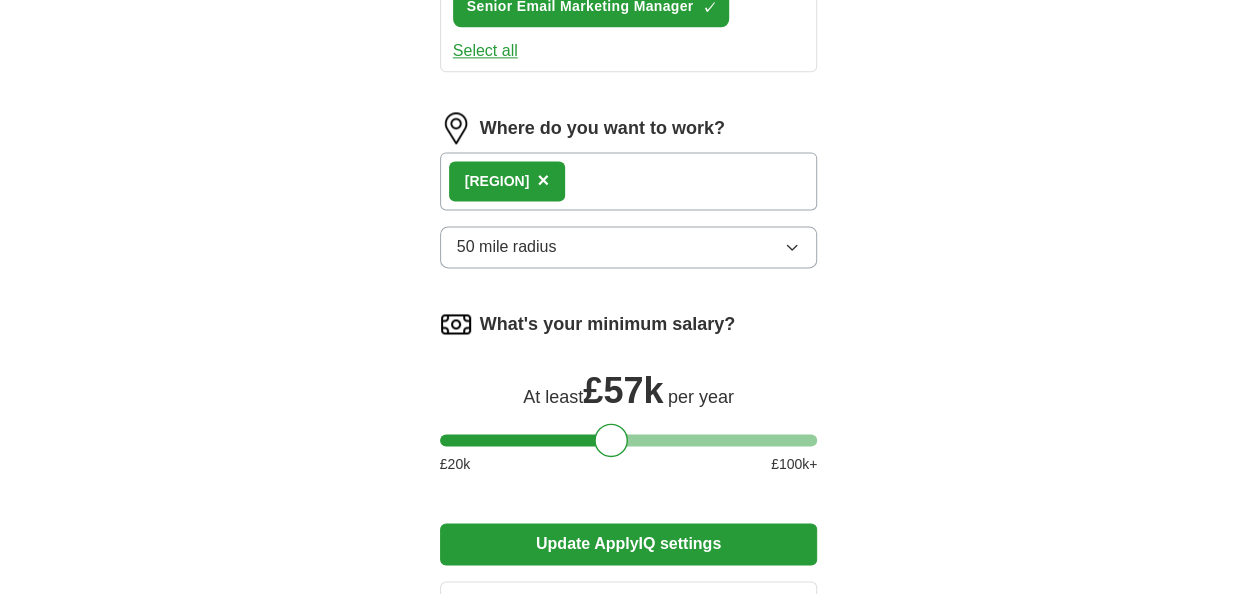 scroll, scrollTop: 1335, scrollLeft: 0, axis: vertical 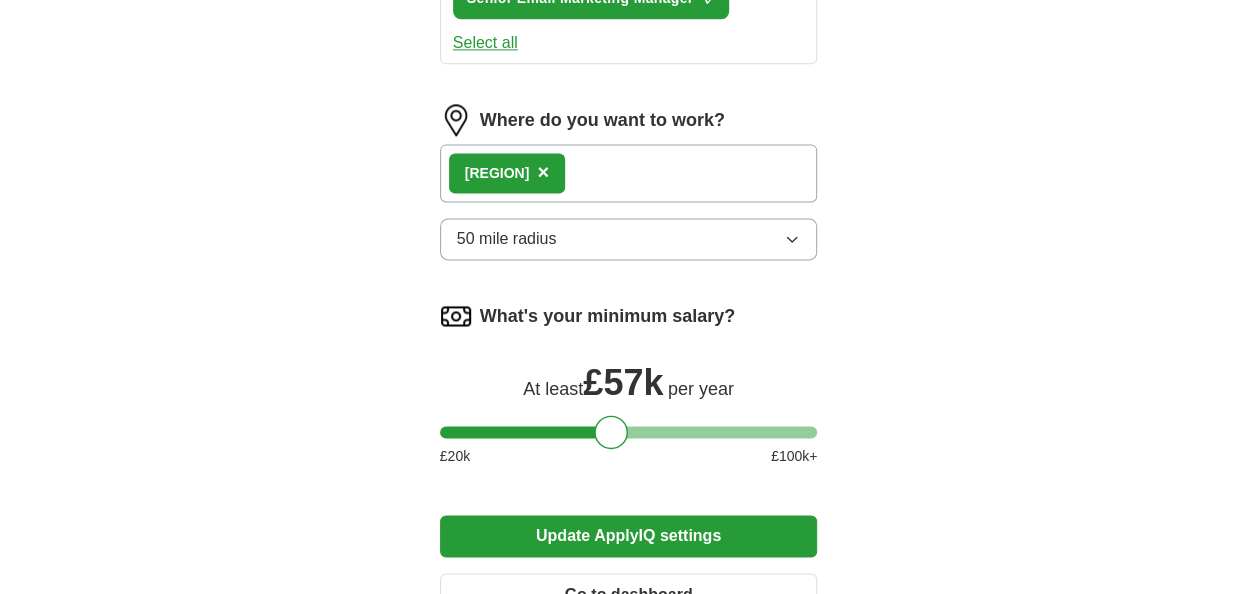 click on "Update ApplyIQ settings" at bounding box center (629, 536) 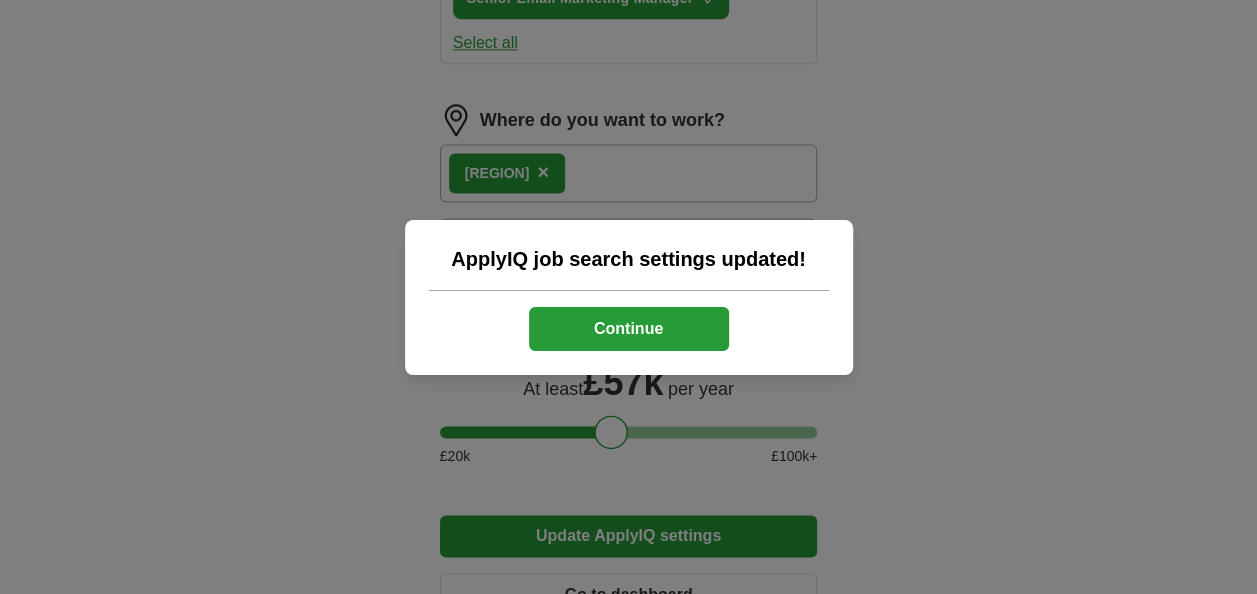 click on "Continue" at bounding box center (629, 329) 